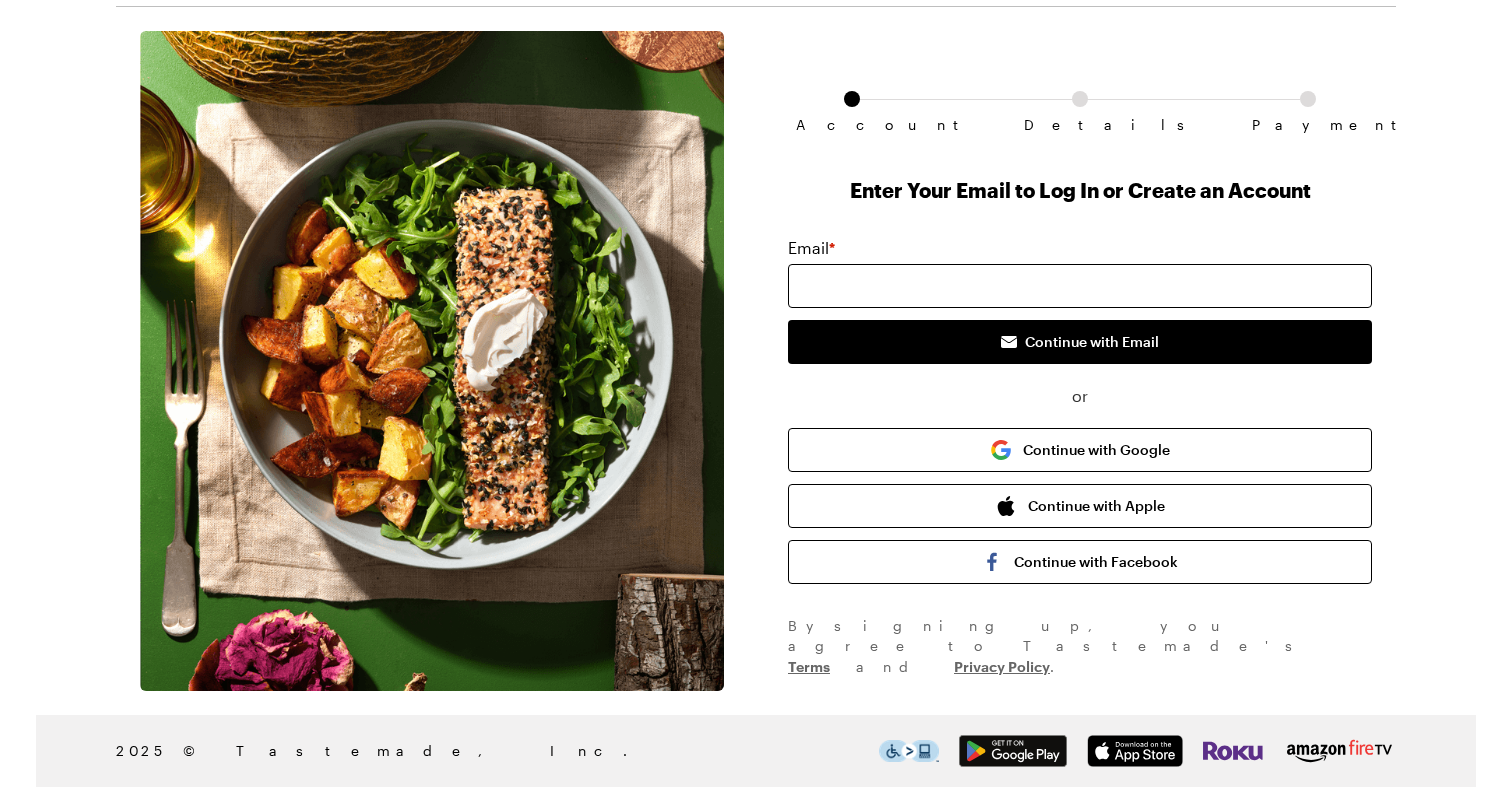 scroll, scrollTop: 53, scrollLeft: 0, axis: vertical 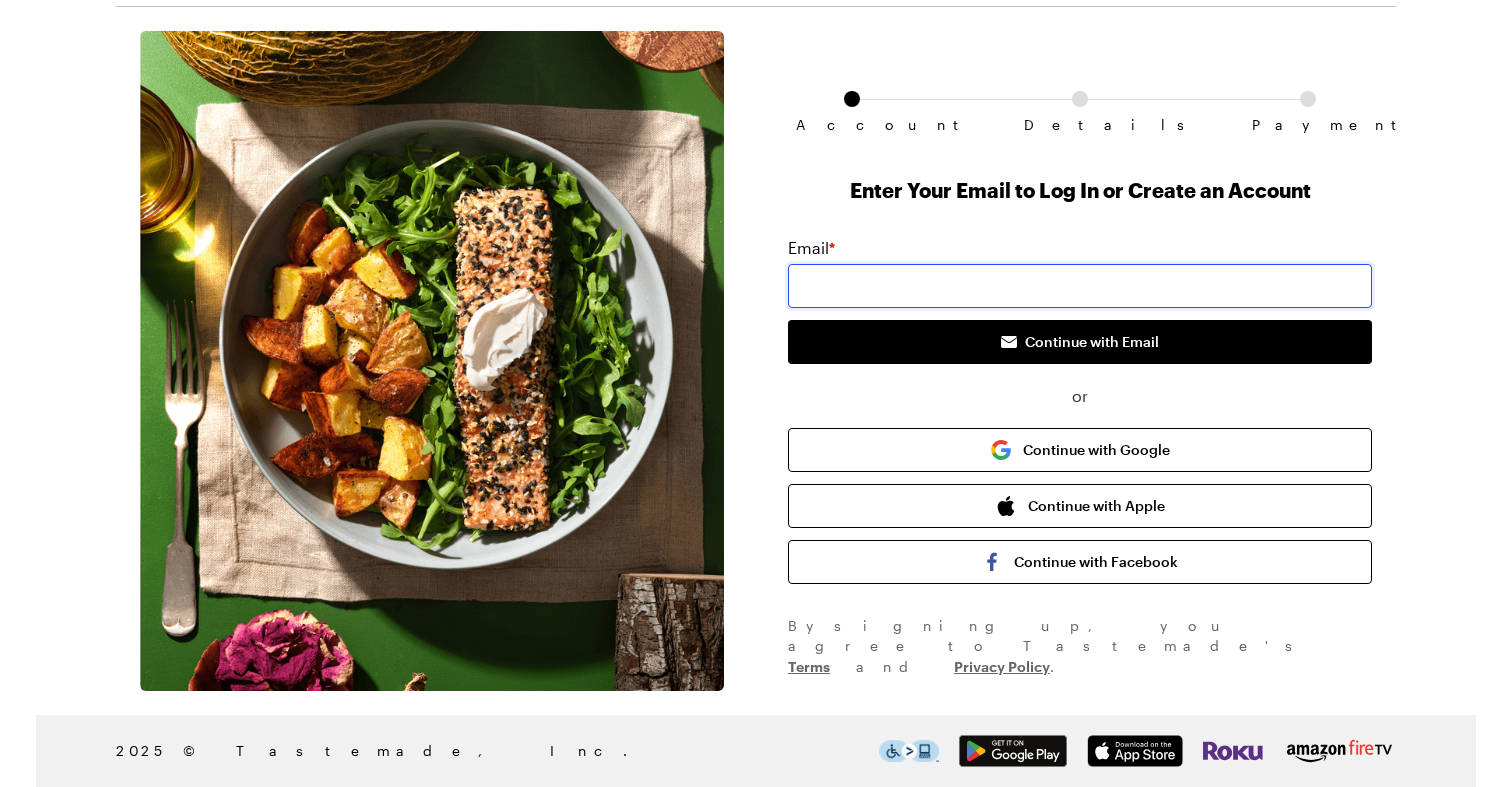 click at bounding box center [1080, 286] 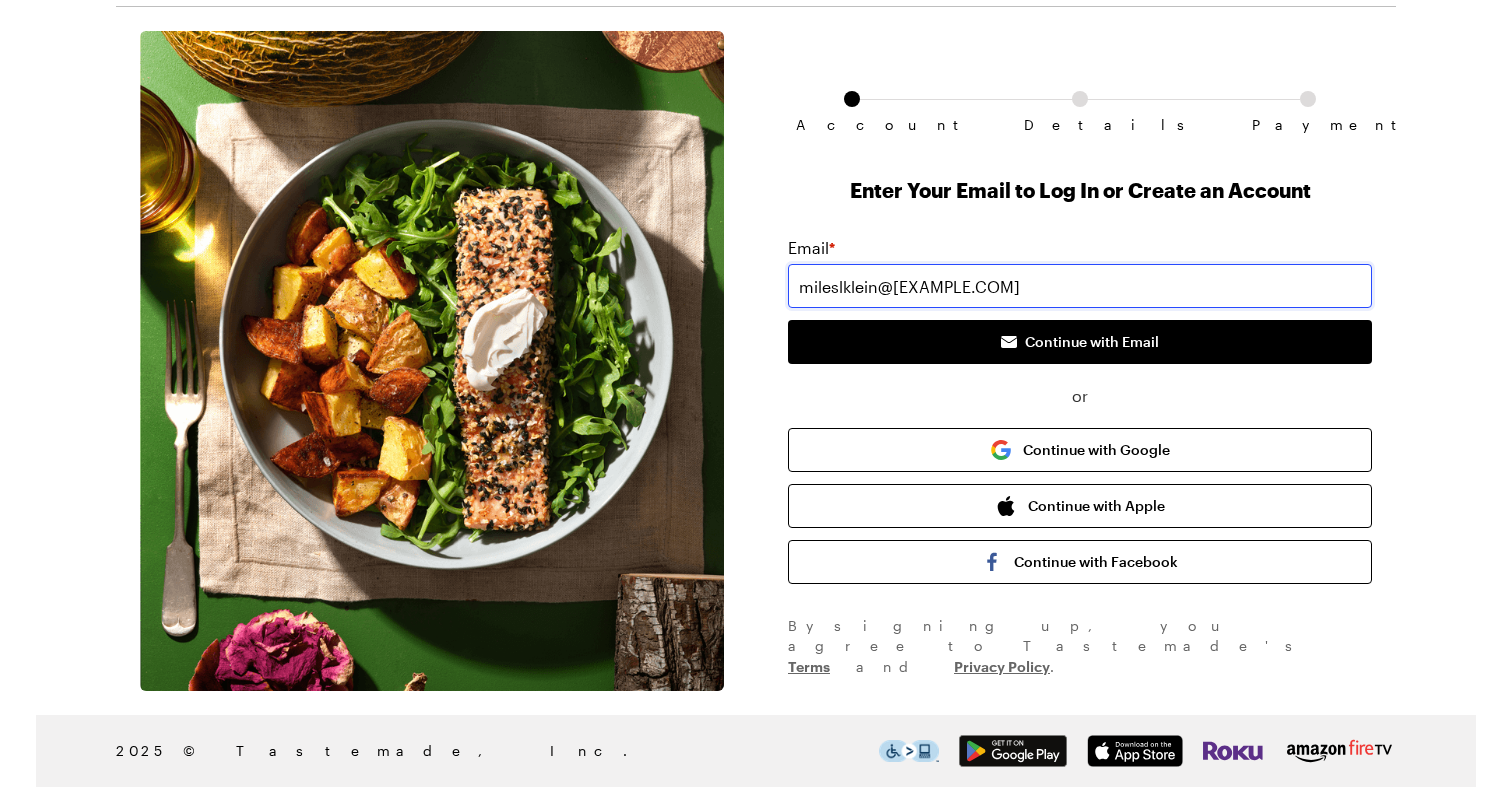 type on "mileslklein@[EXAMPLE.COM]" 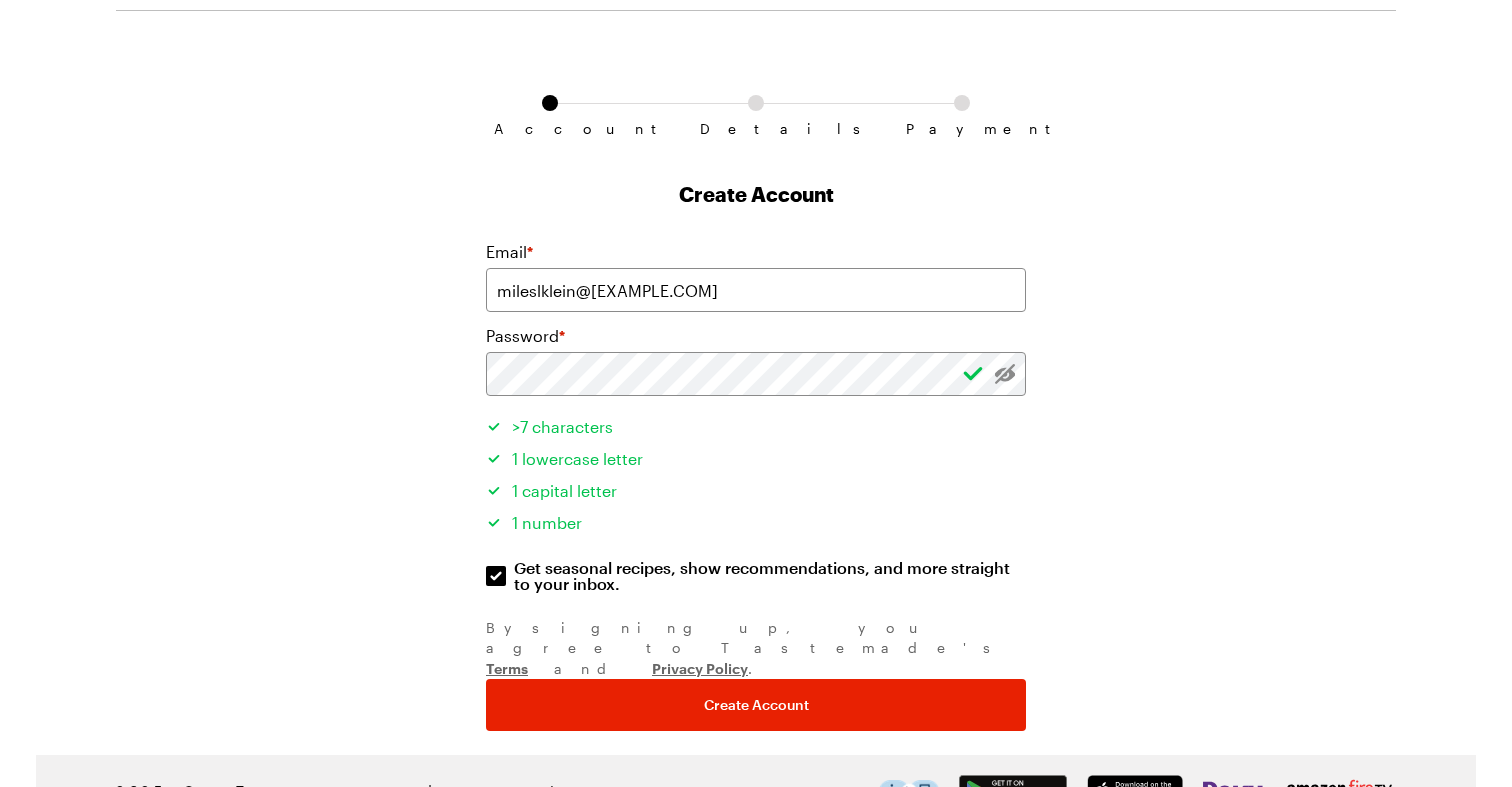scroll, scrollTop: 48, scrollLeft: 0, axis: vertical 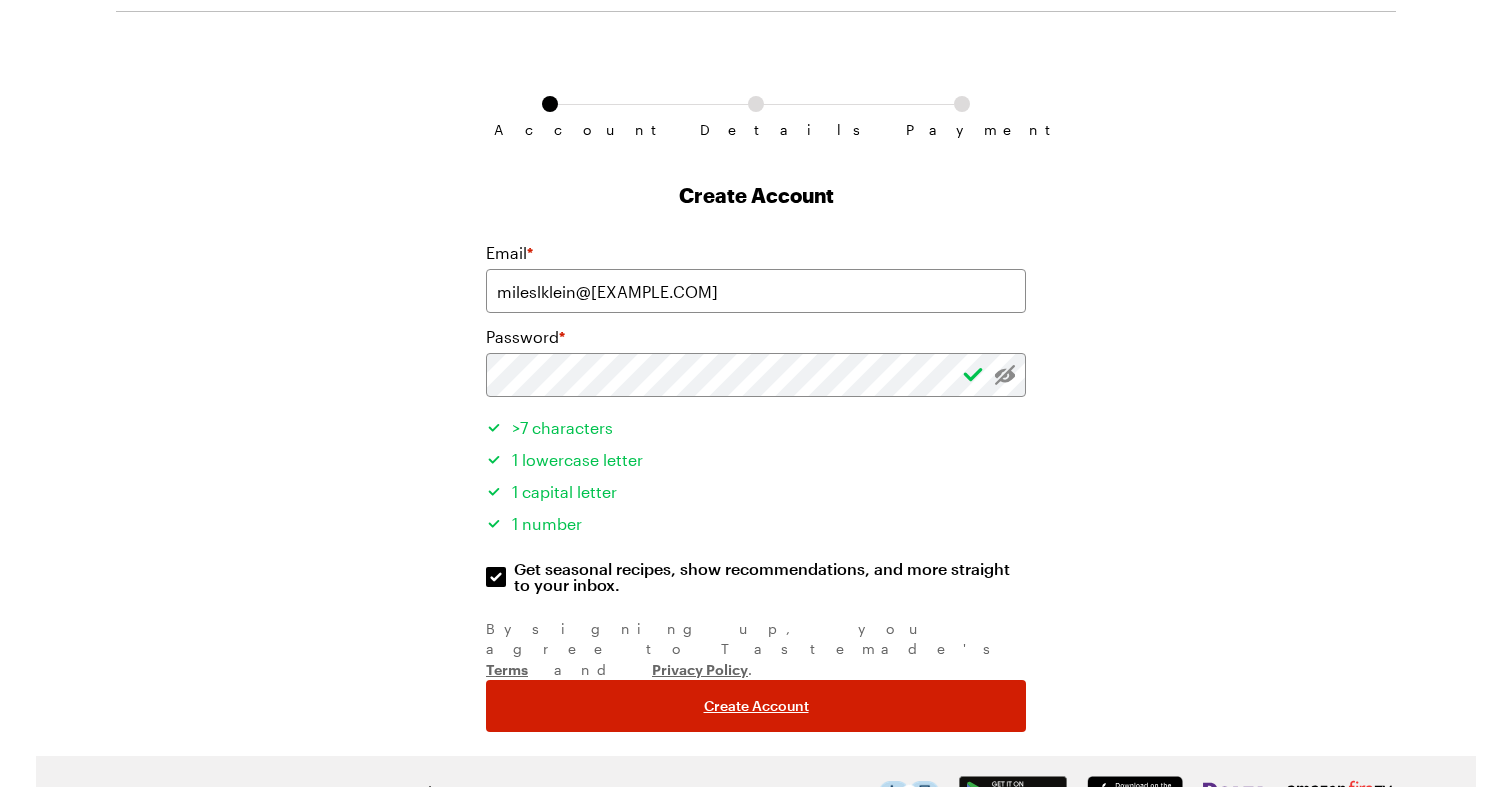 click on "Create Account" at bounding box center [756, 706] 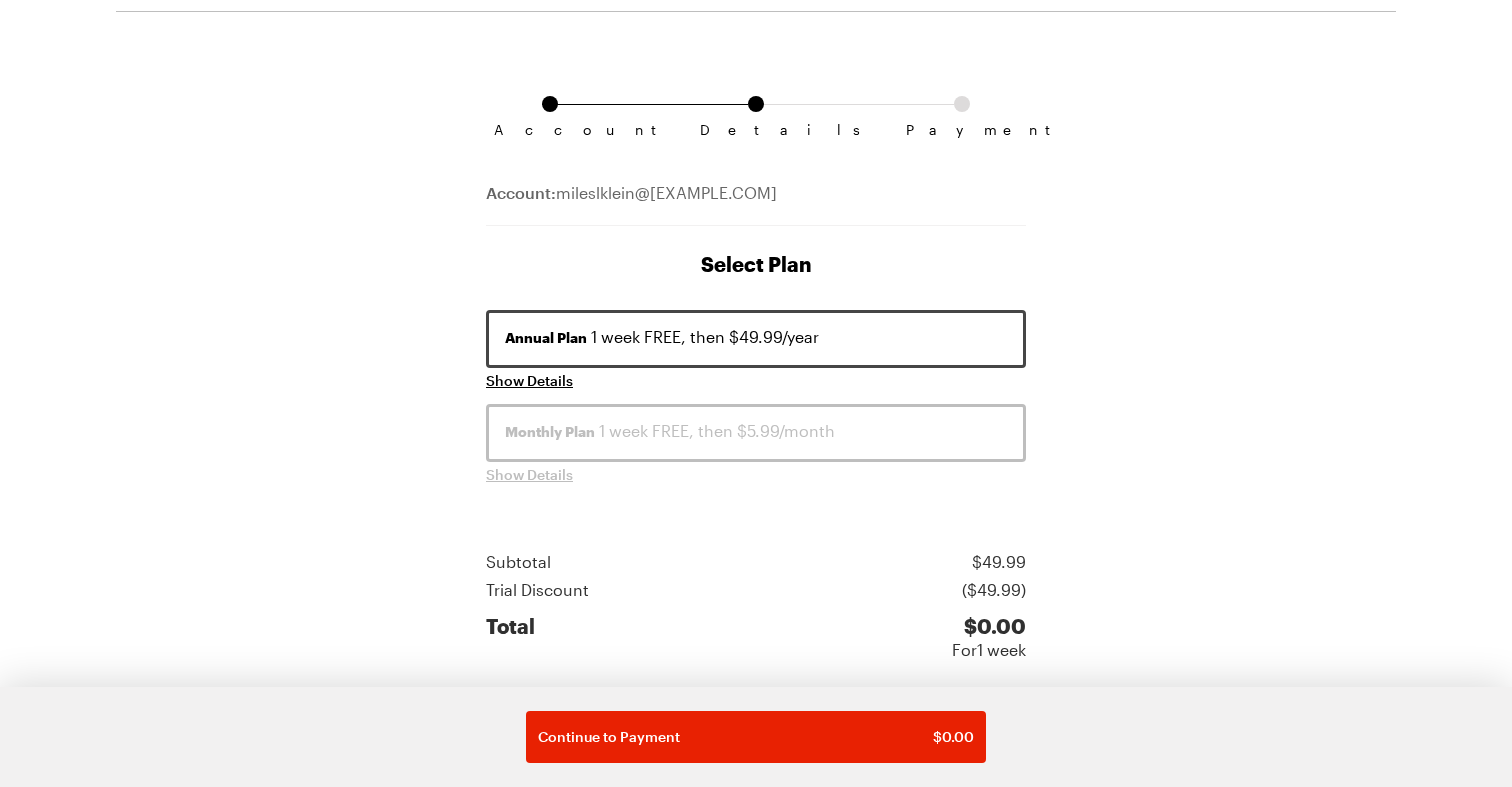 scroll, scrollTop: 0, scrollLeft: 0, axis: both 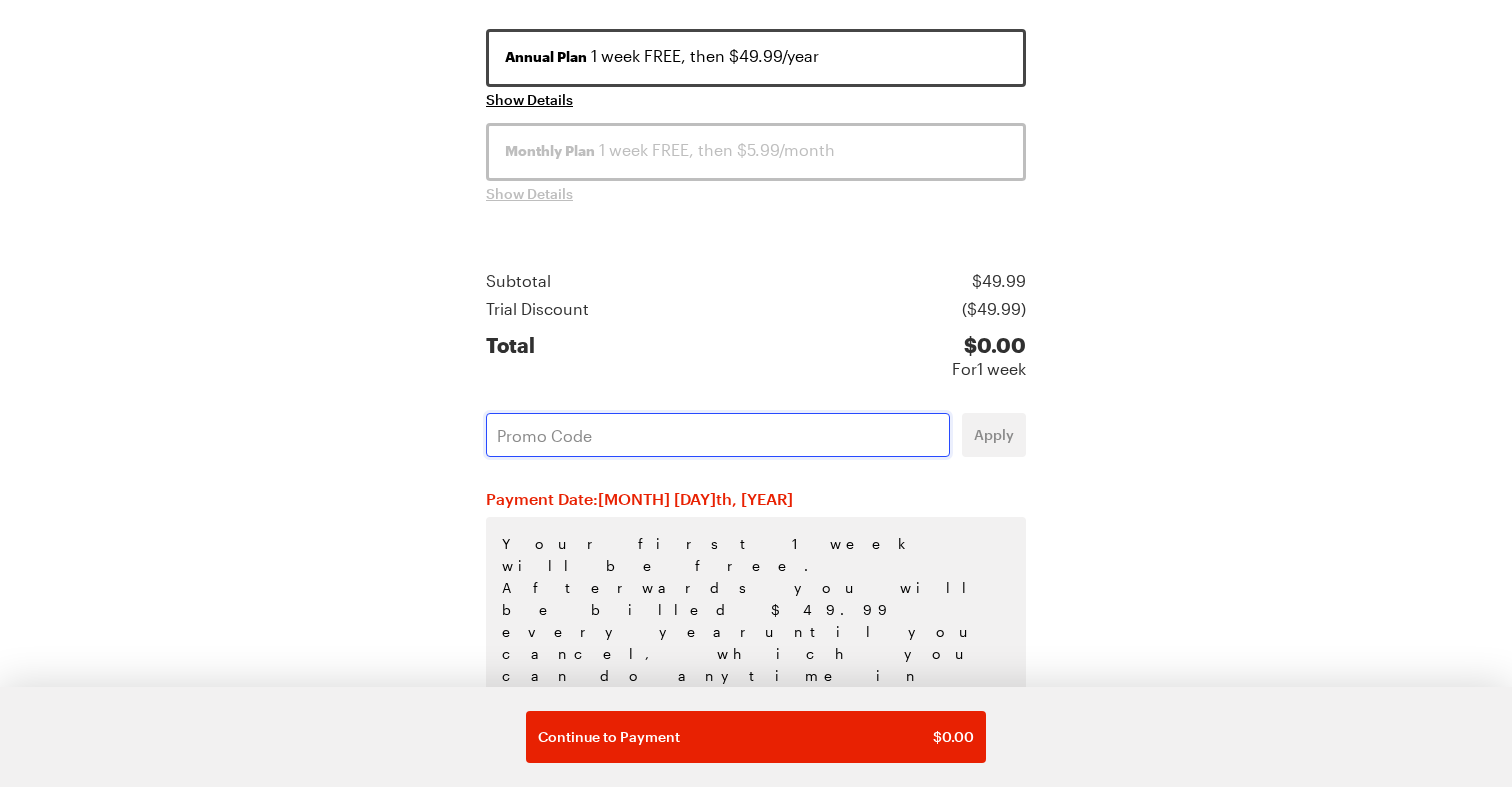 click at bounding box center (718, 435) 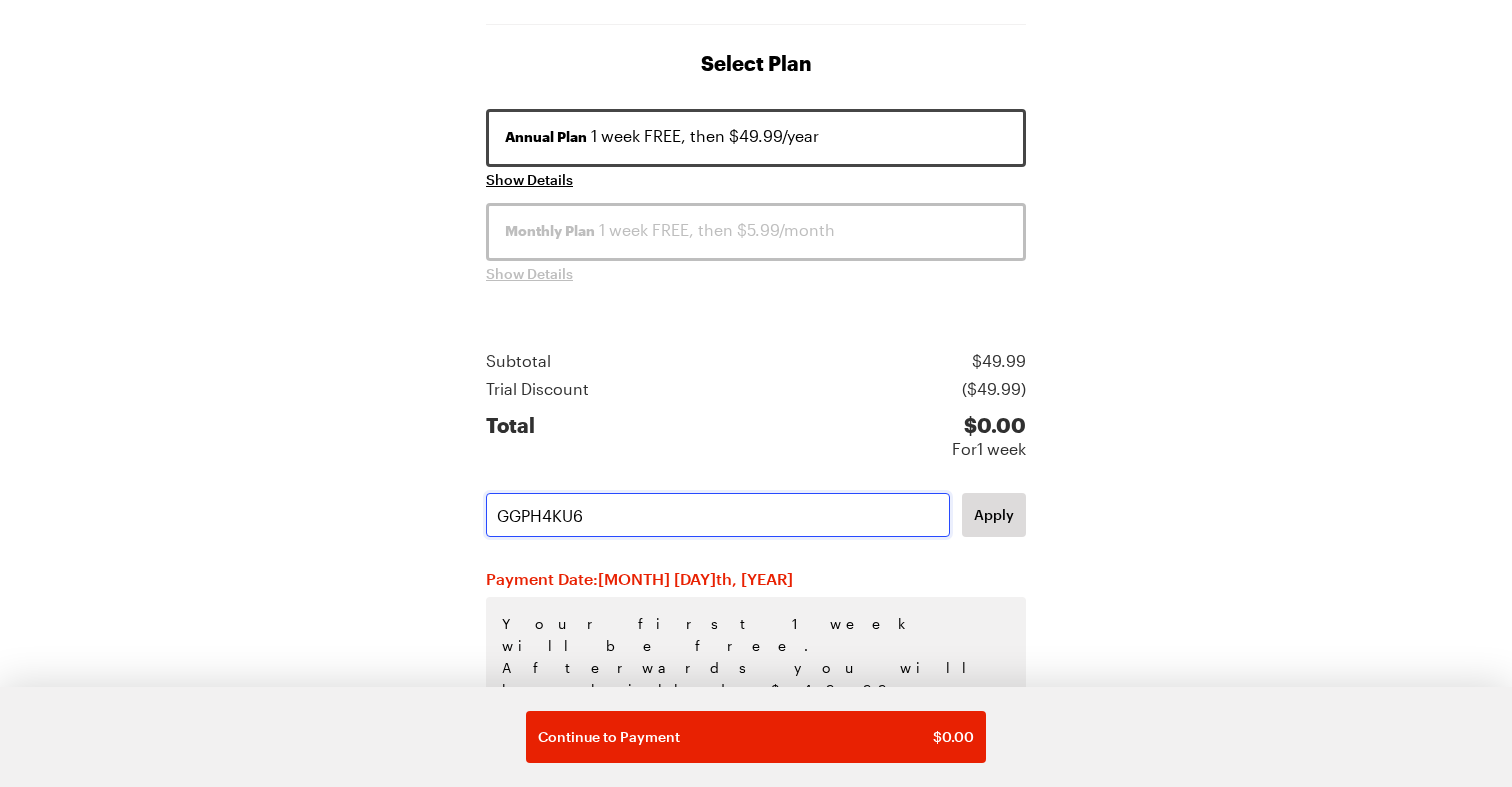 scroll, scrollTop: 247, scrollLeft: 0, axis: vertical 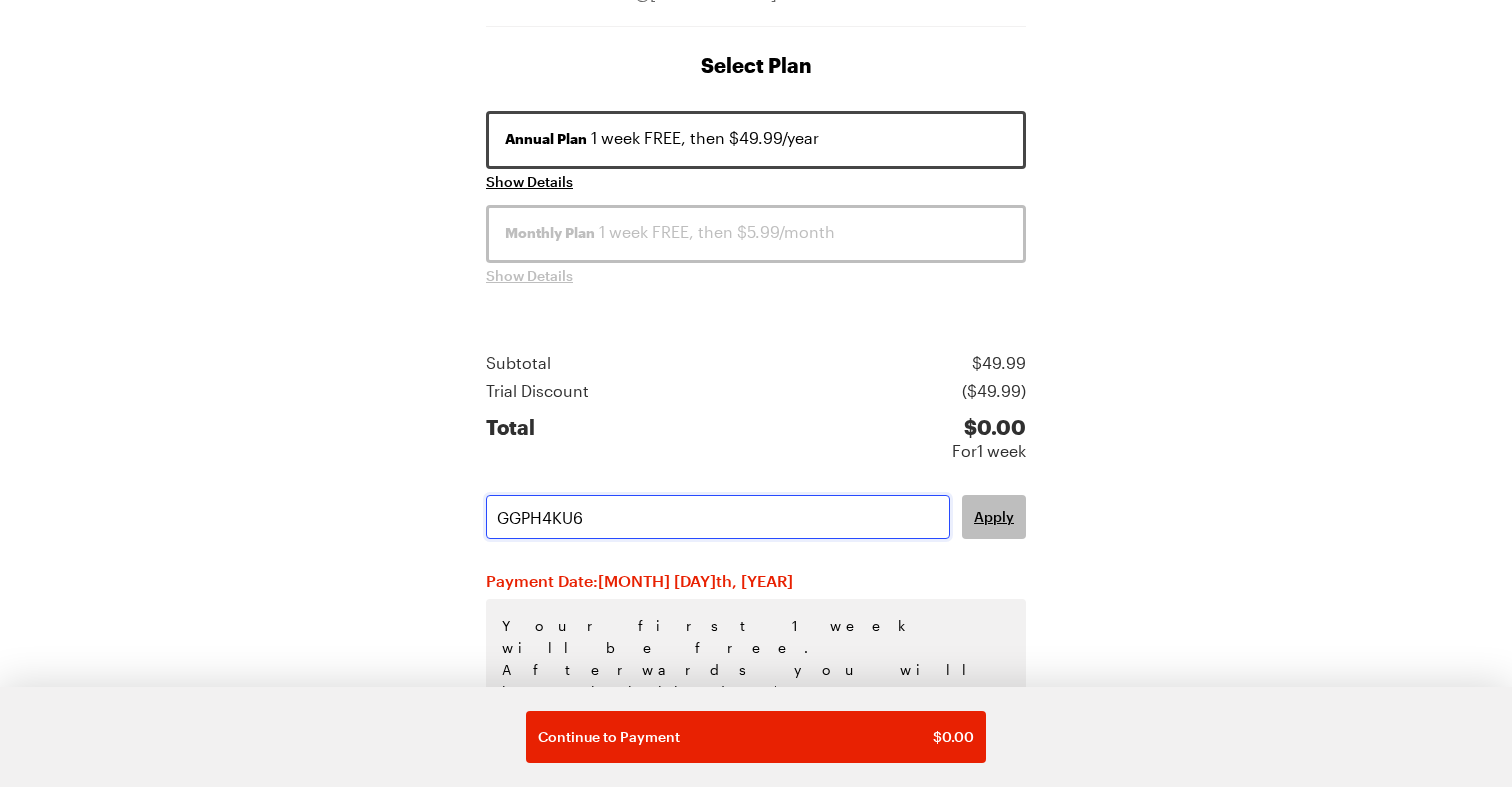 type on "GGPH4KU6" 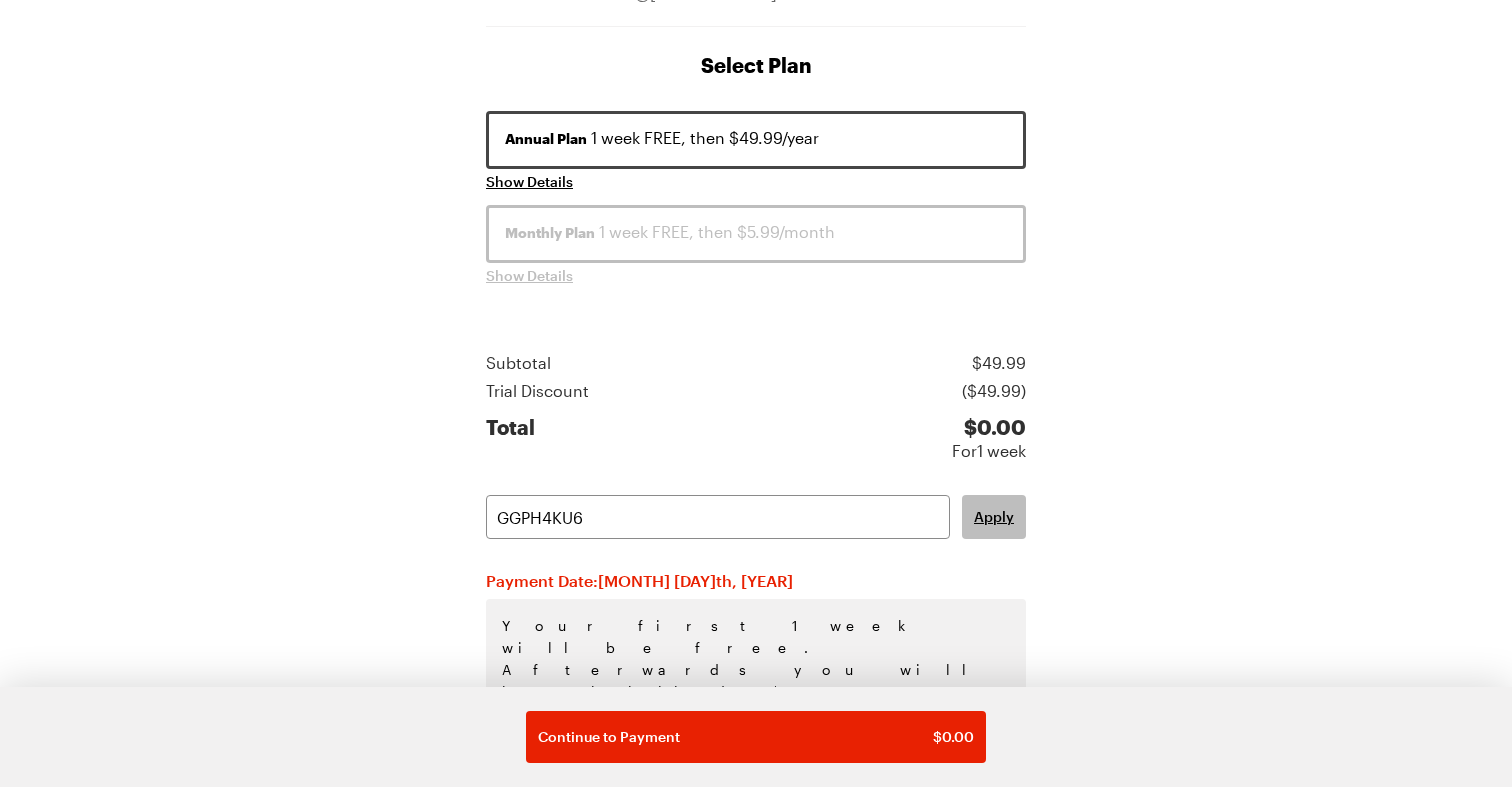 click on "Apply" at bounding box center (994, 517) 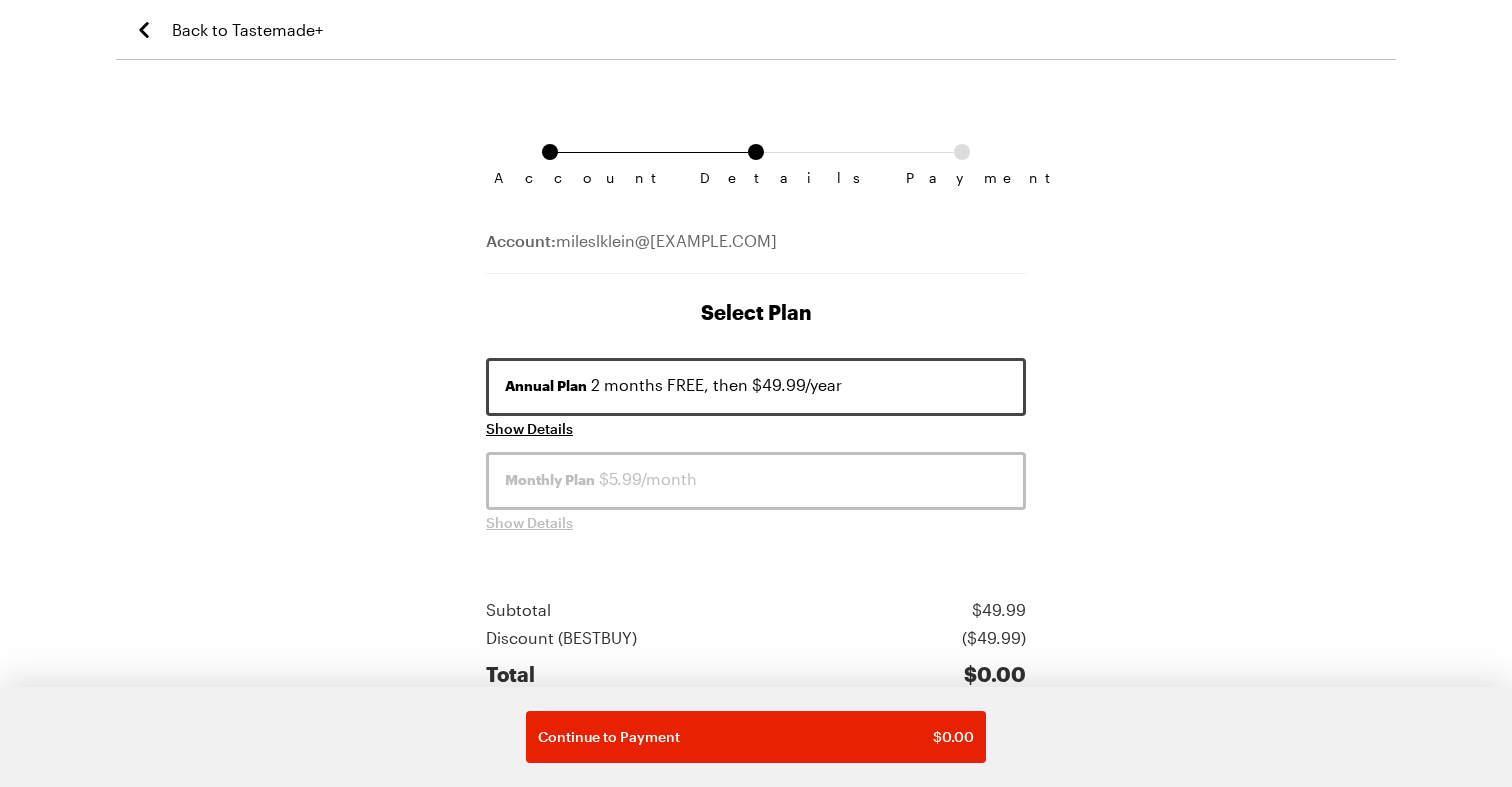 scroll, scrollTop: 0, scrollLeft: 0, axis: both 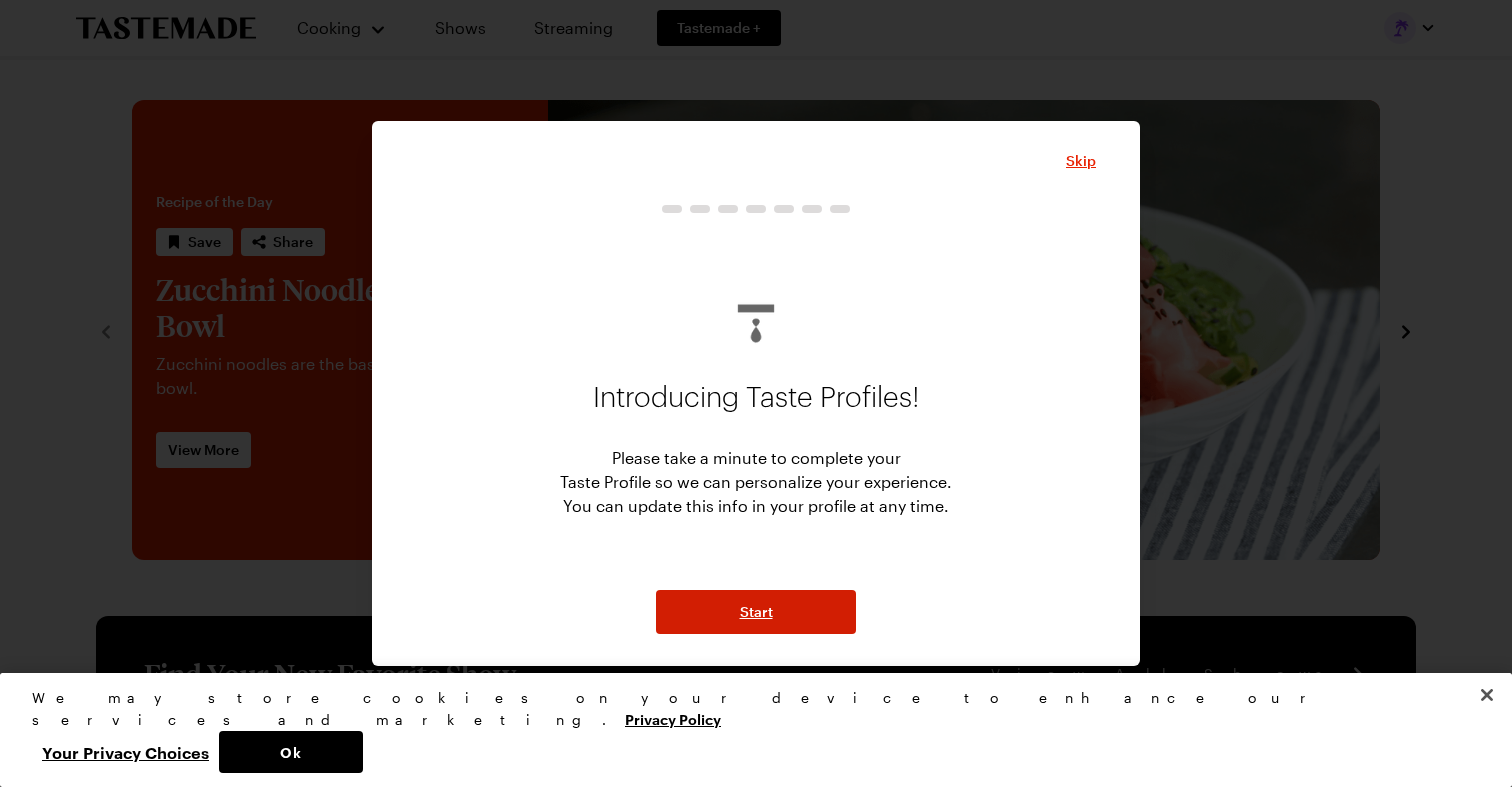 click on "Start" at bounding box center [756, 612] 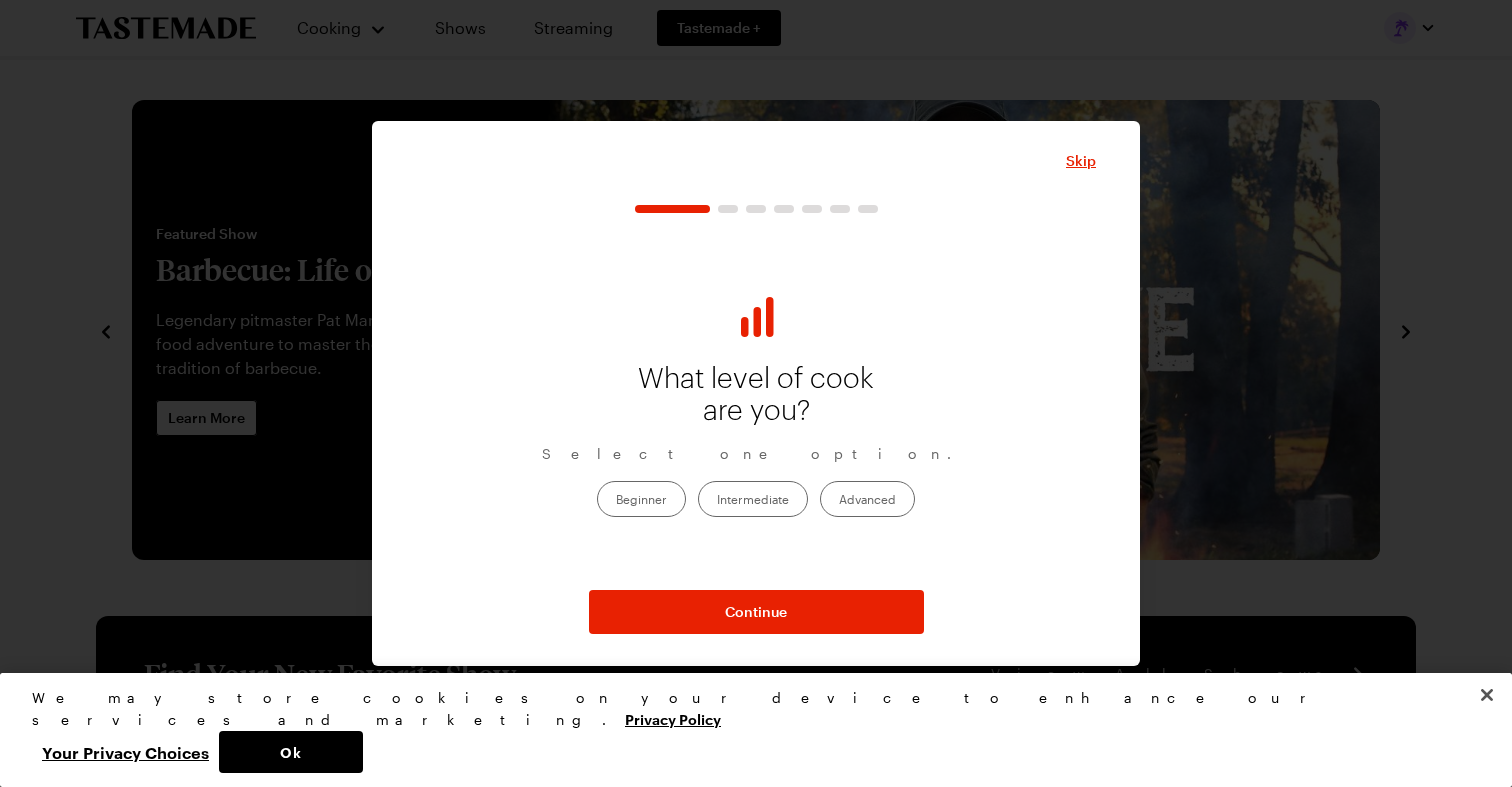 click on "Advanced" at bounding box center [867, 499] 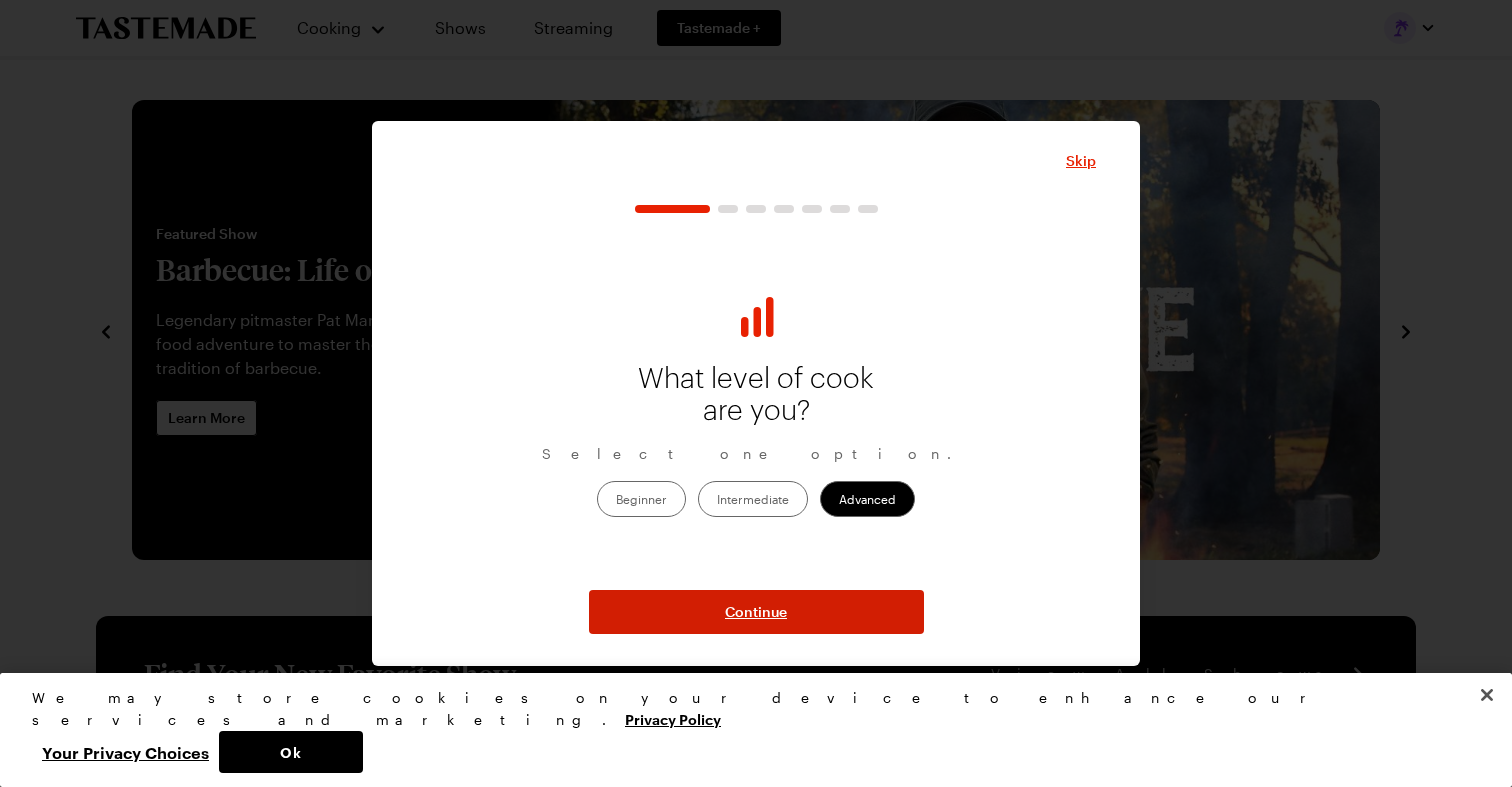 click on "Continue" at bounding box center [756, 612] 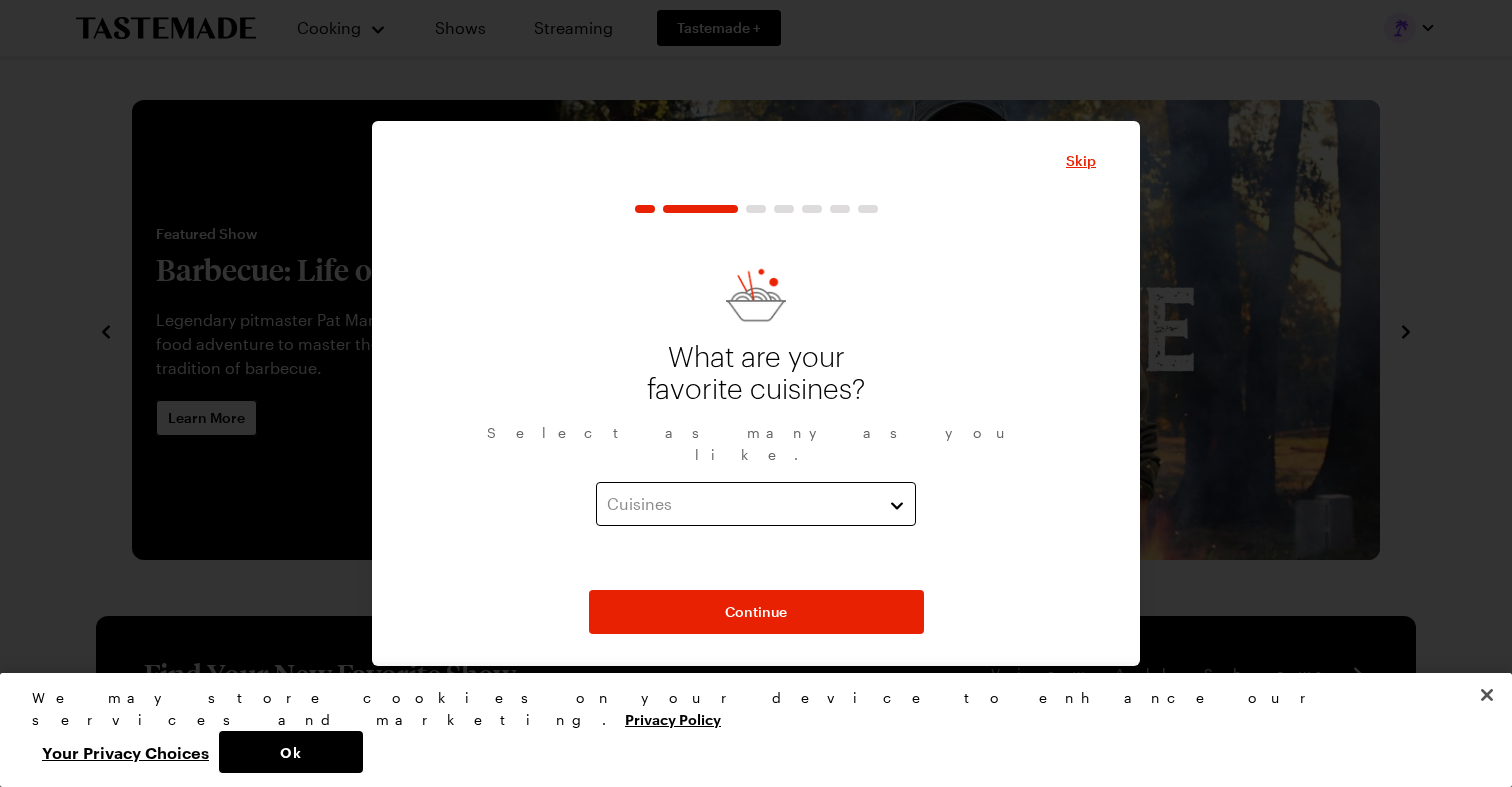 click on "Cuisines" at bounding box center (741, 504) 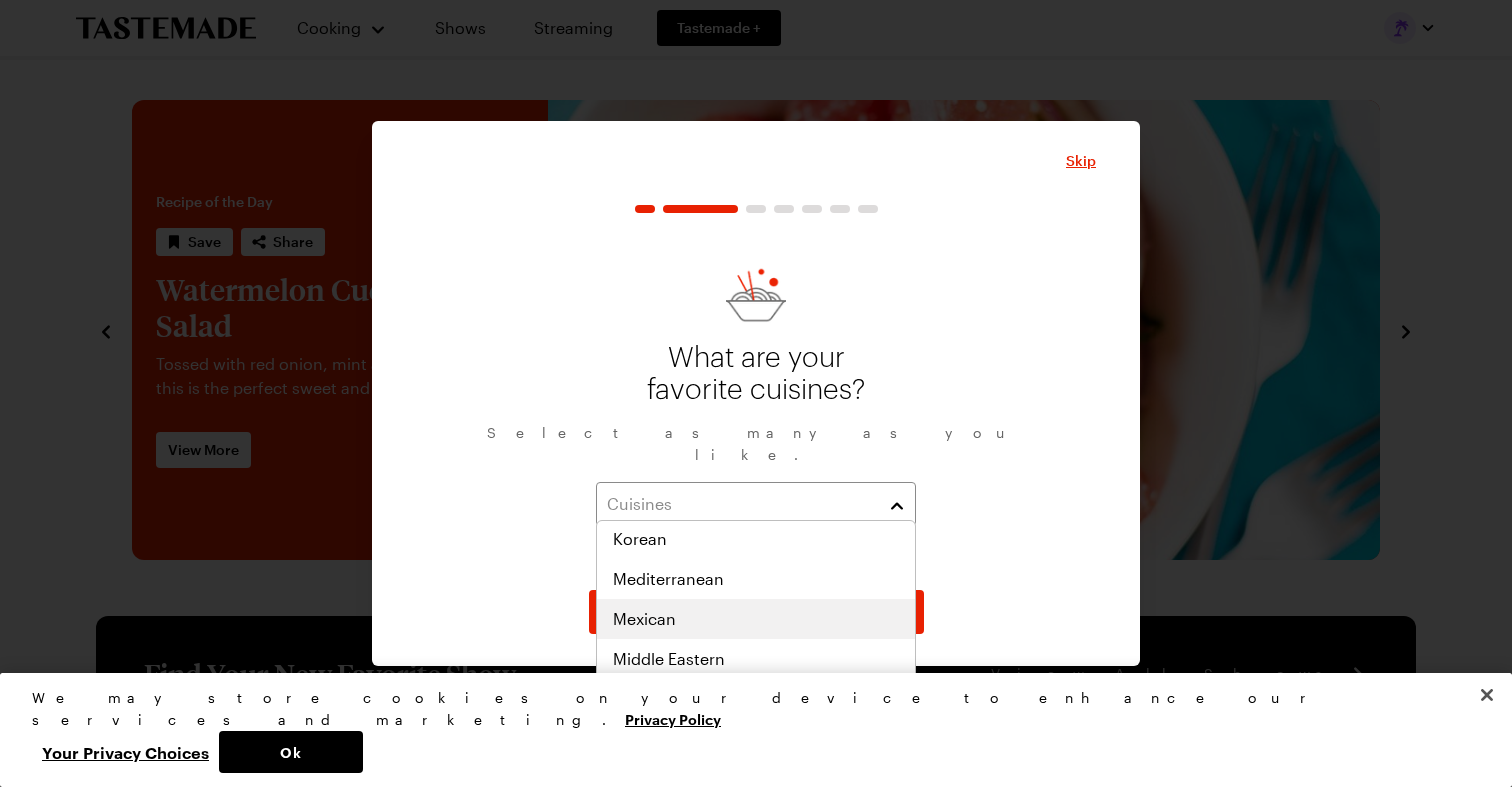 scroll, scrollTop: 844, scrollLeft: 0, axis: vertical 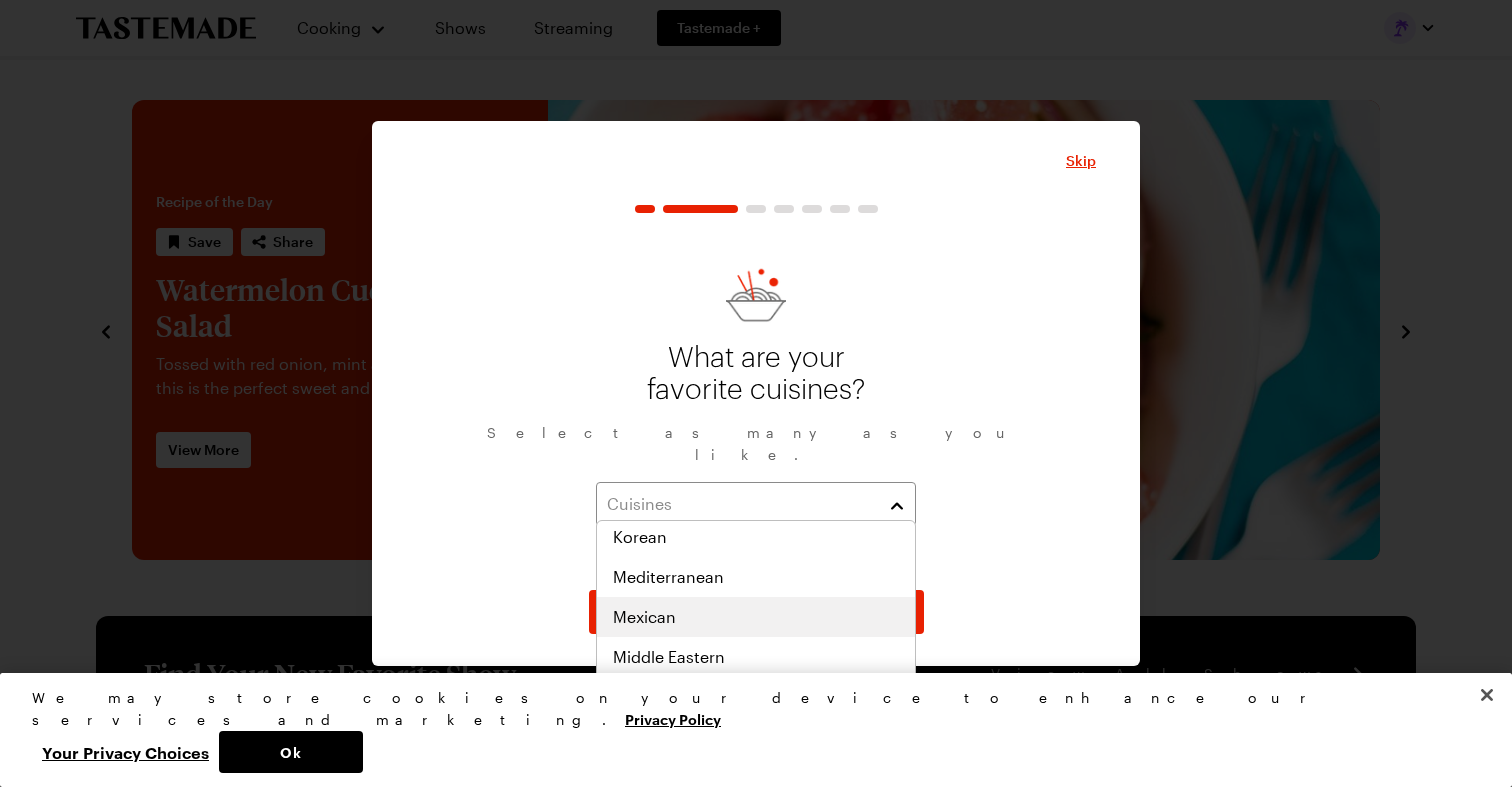 click on "Mexican" at bounding box center (756, 617) 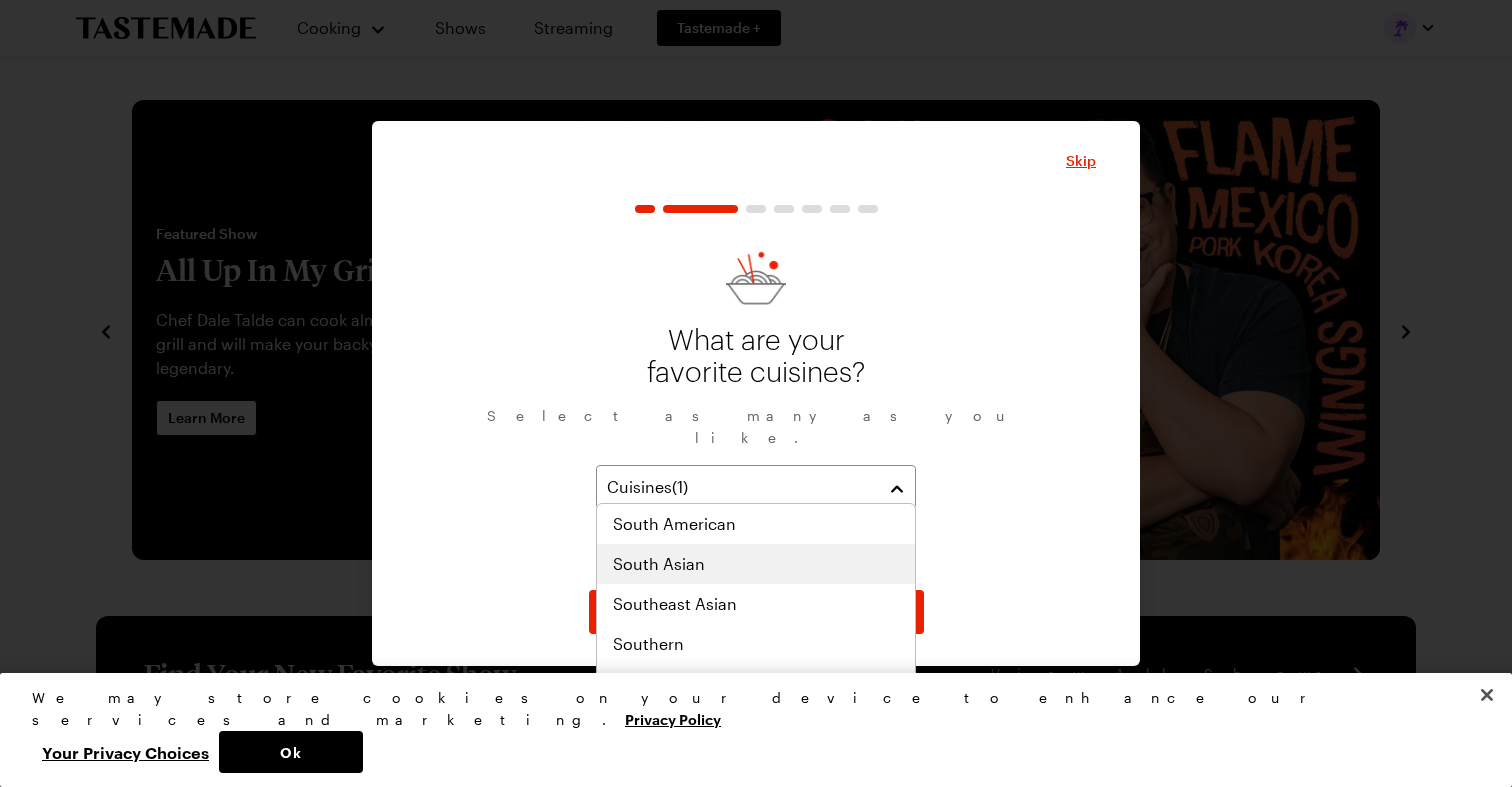 scroll, scrollTop: 1041, scrollLeft: 0, axis: vertical 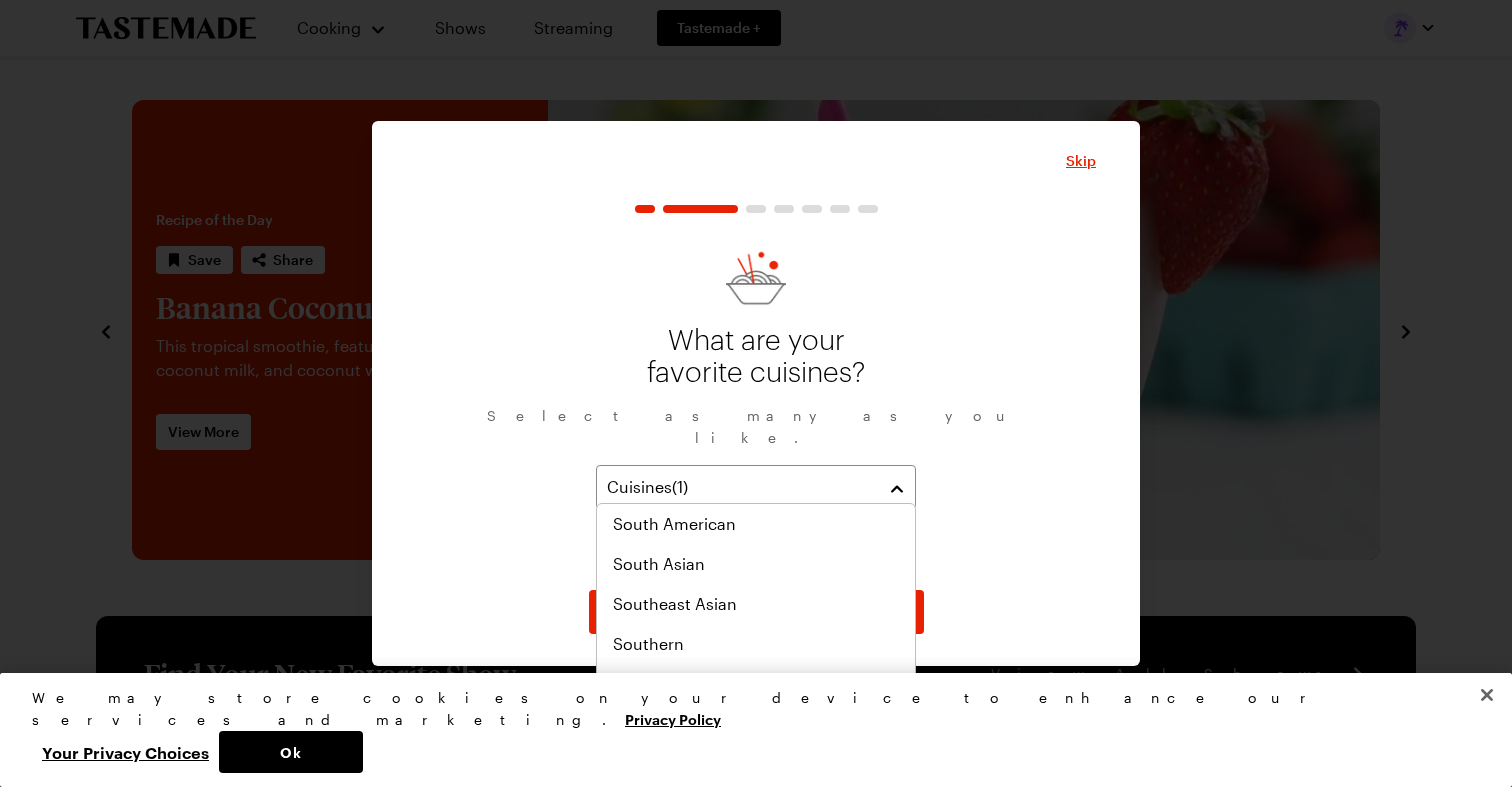 click at bounding box center (1487, 695) 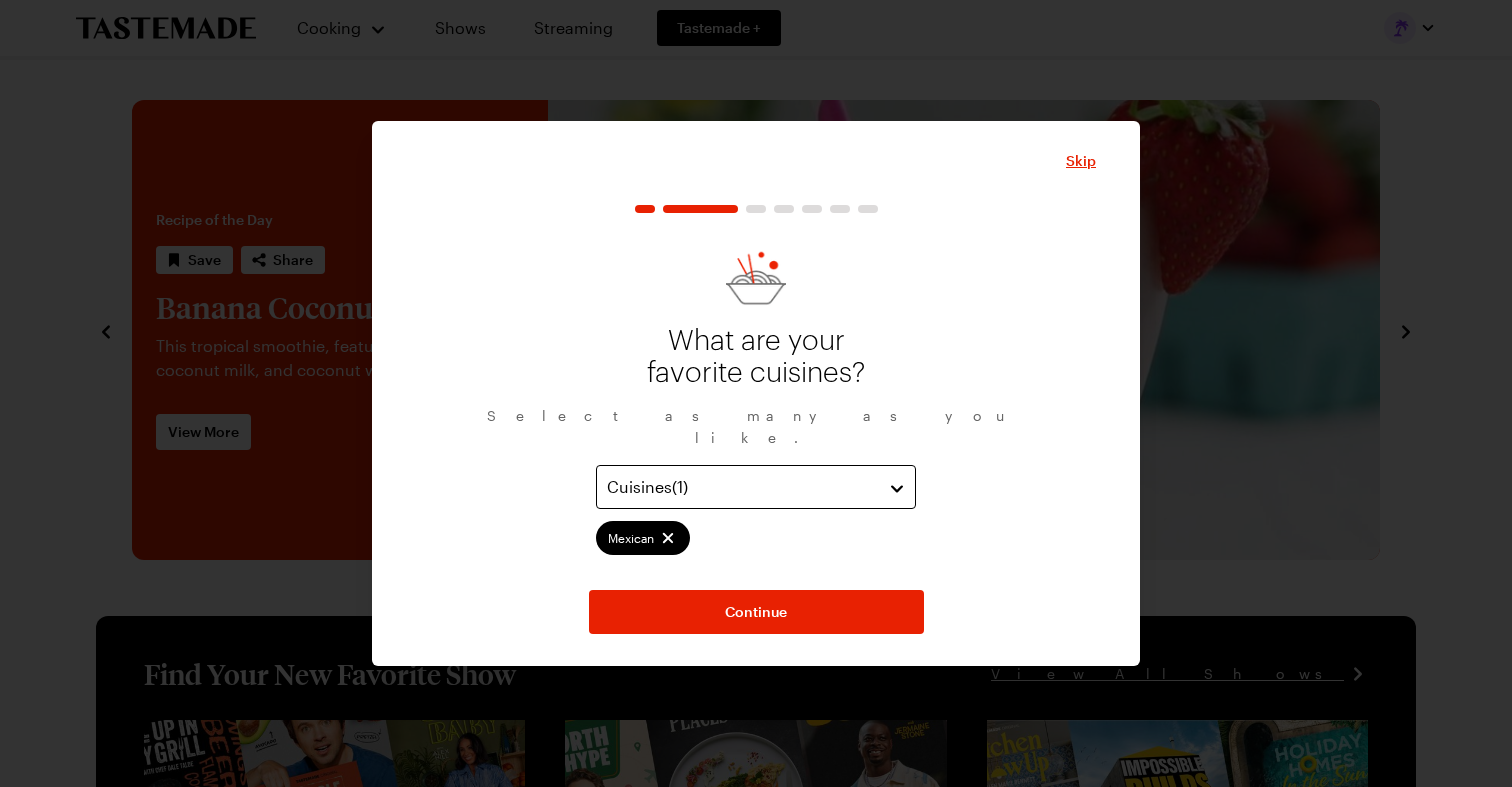 click on "Cuisines  ( 1 )" at bounding box center [741, 487] 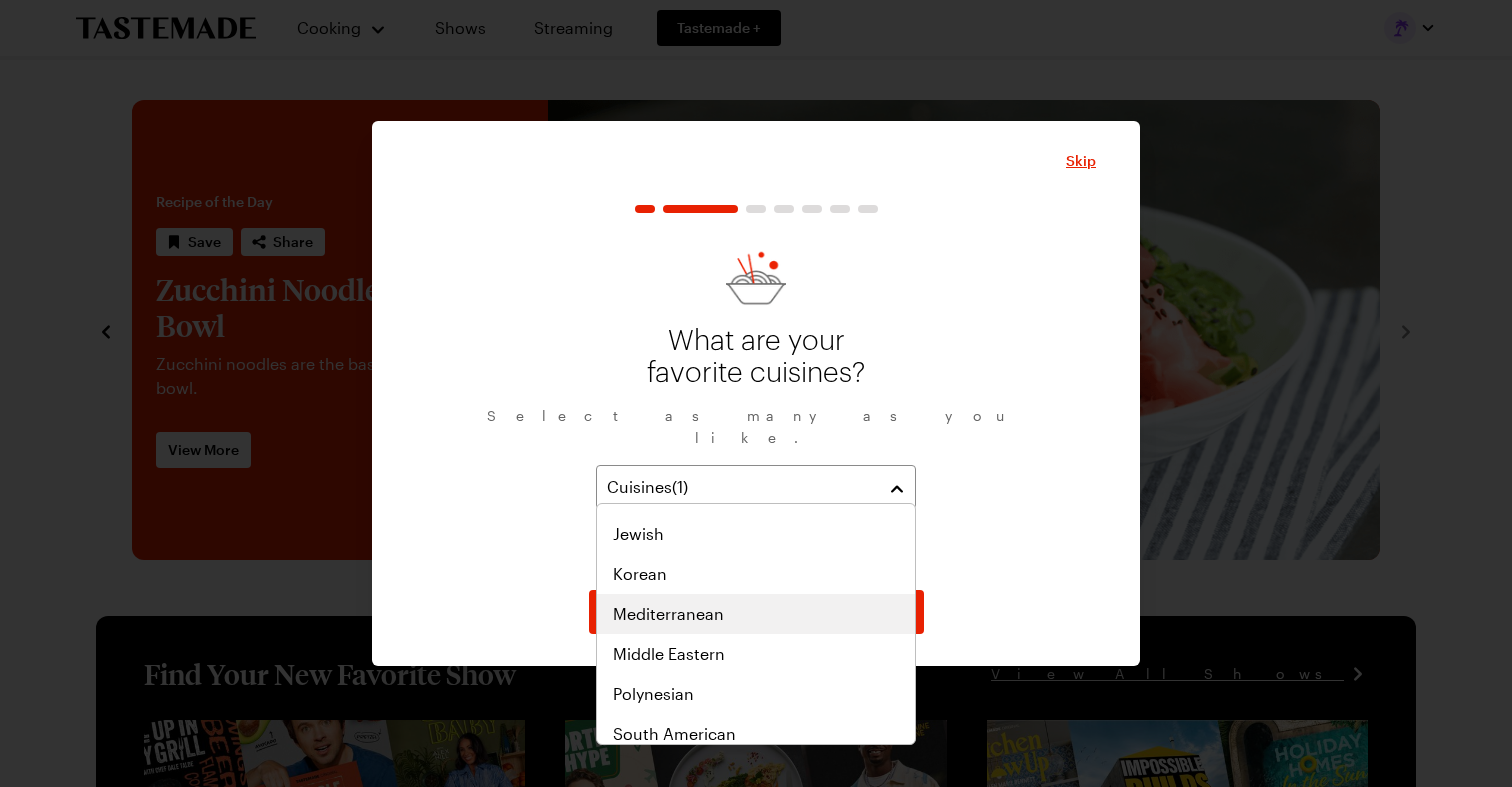 scroll, scrollTop: 811, scrollLeft: 0, axis: vertical 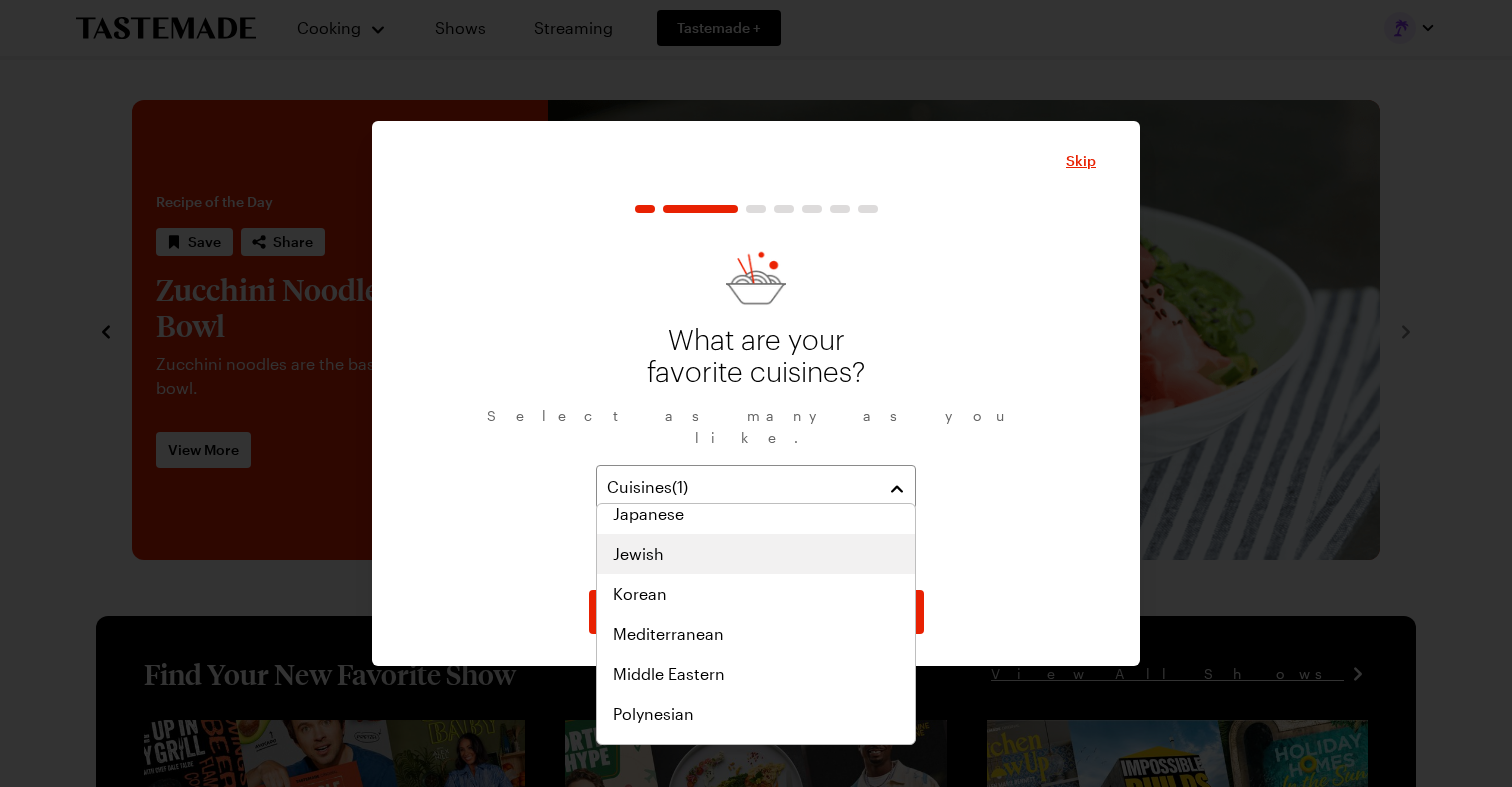 click on "Jewish" at bounding box center (756, 554) 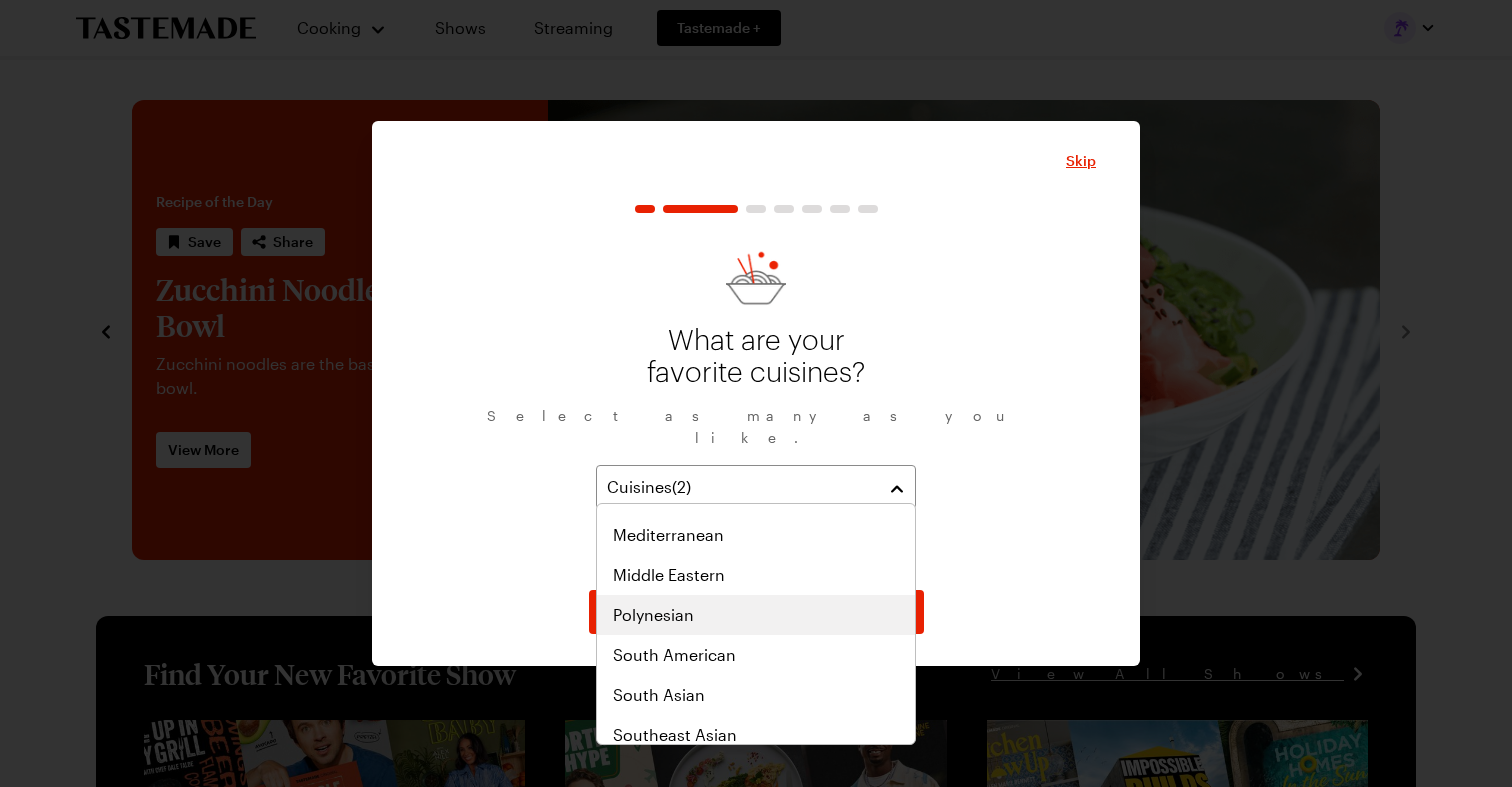 scroll, scrollTop: 904, scrollLeft: 0, axis: vertical 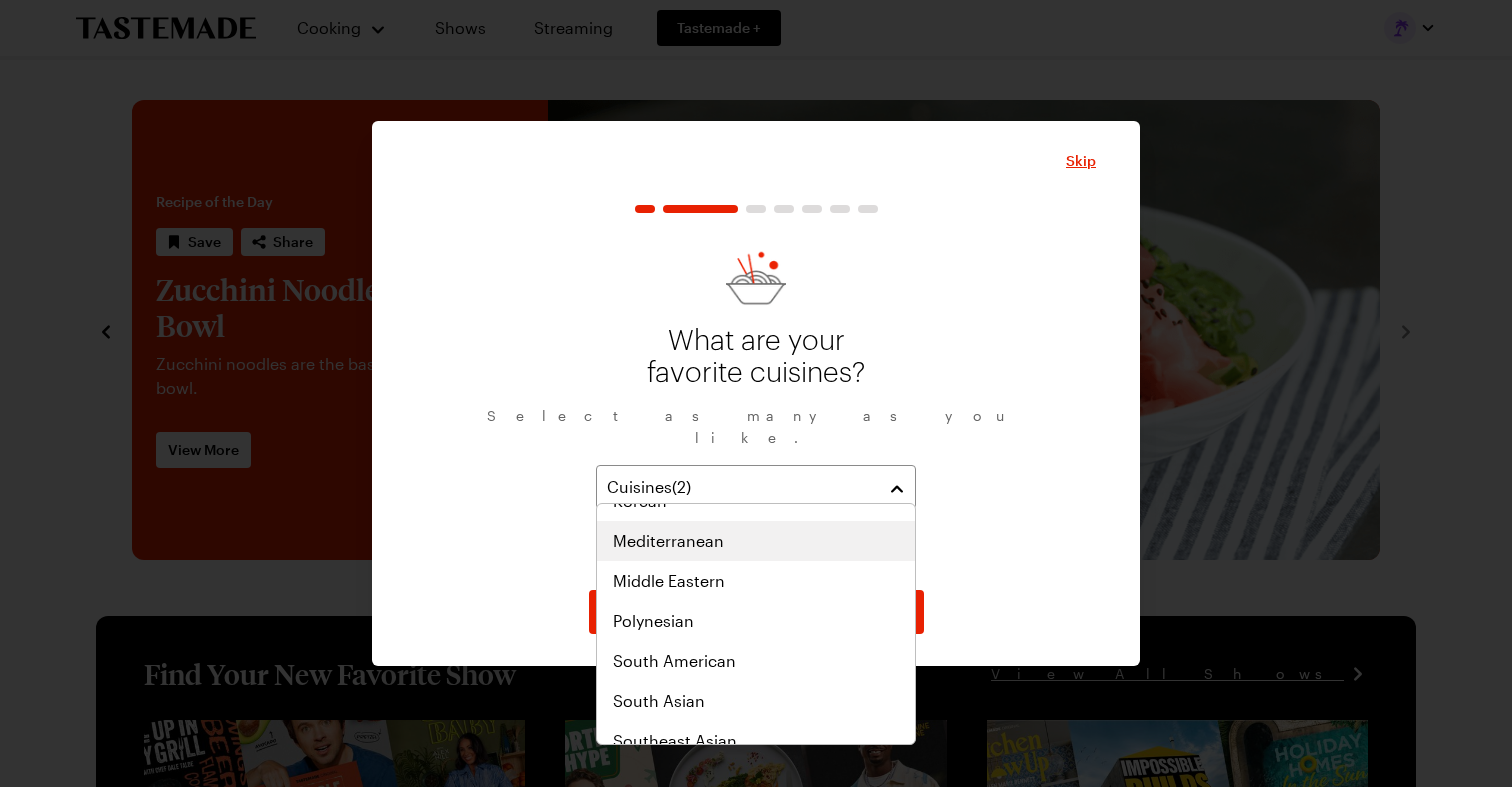 click on "Mediterranean" at bounding box center (756, 541) 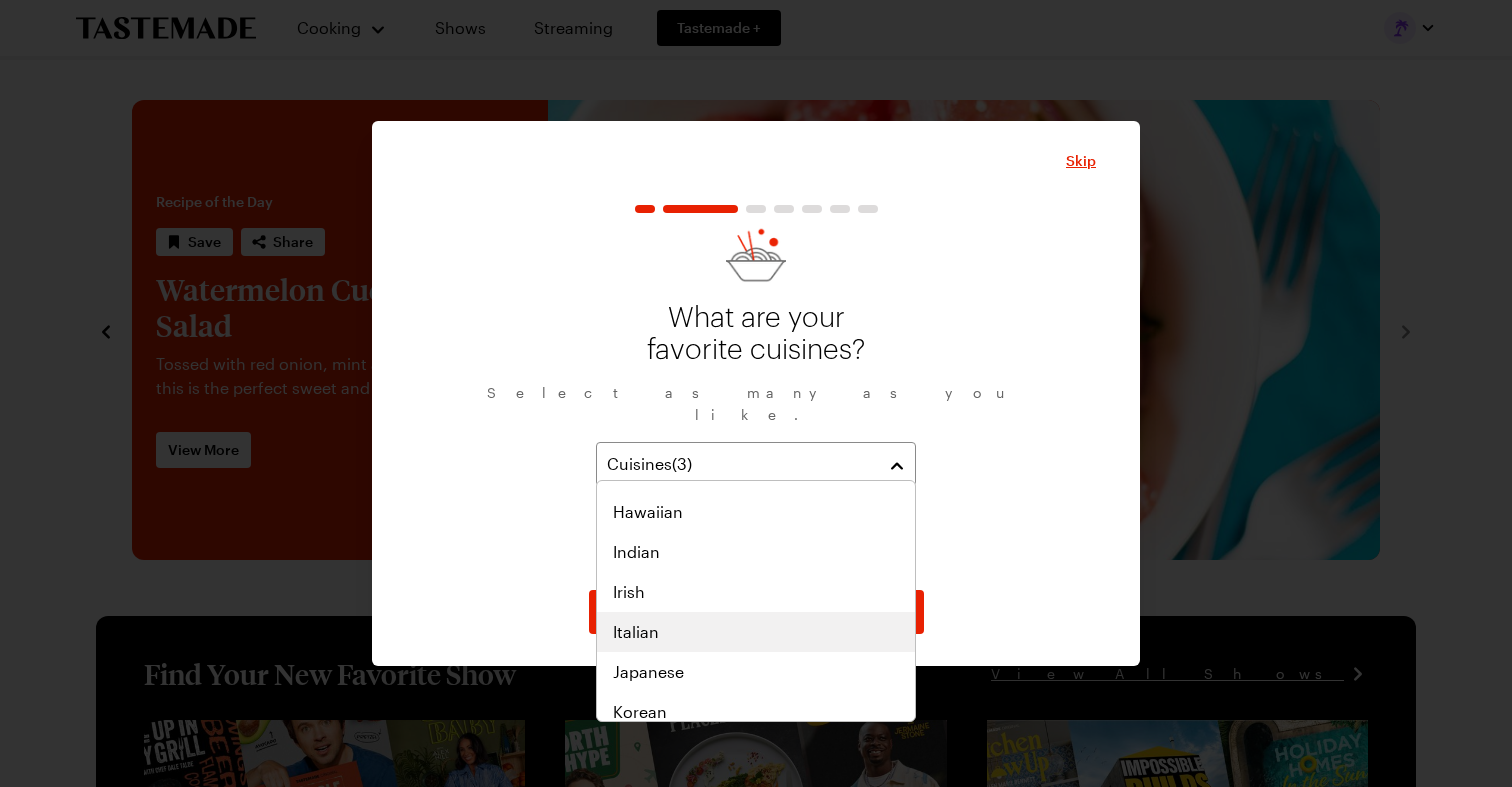 scroll, scrollTop: 724, scrollLeft: 0, axis: vertical 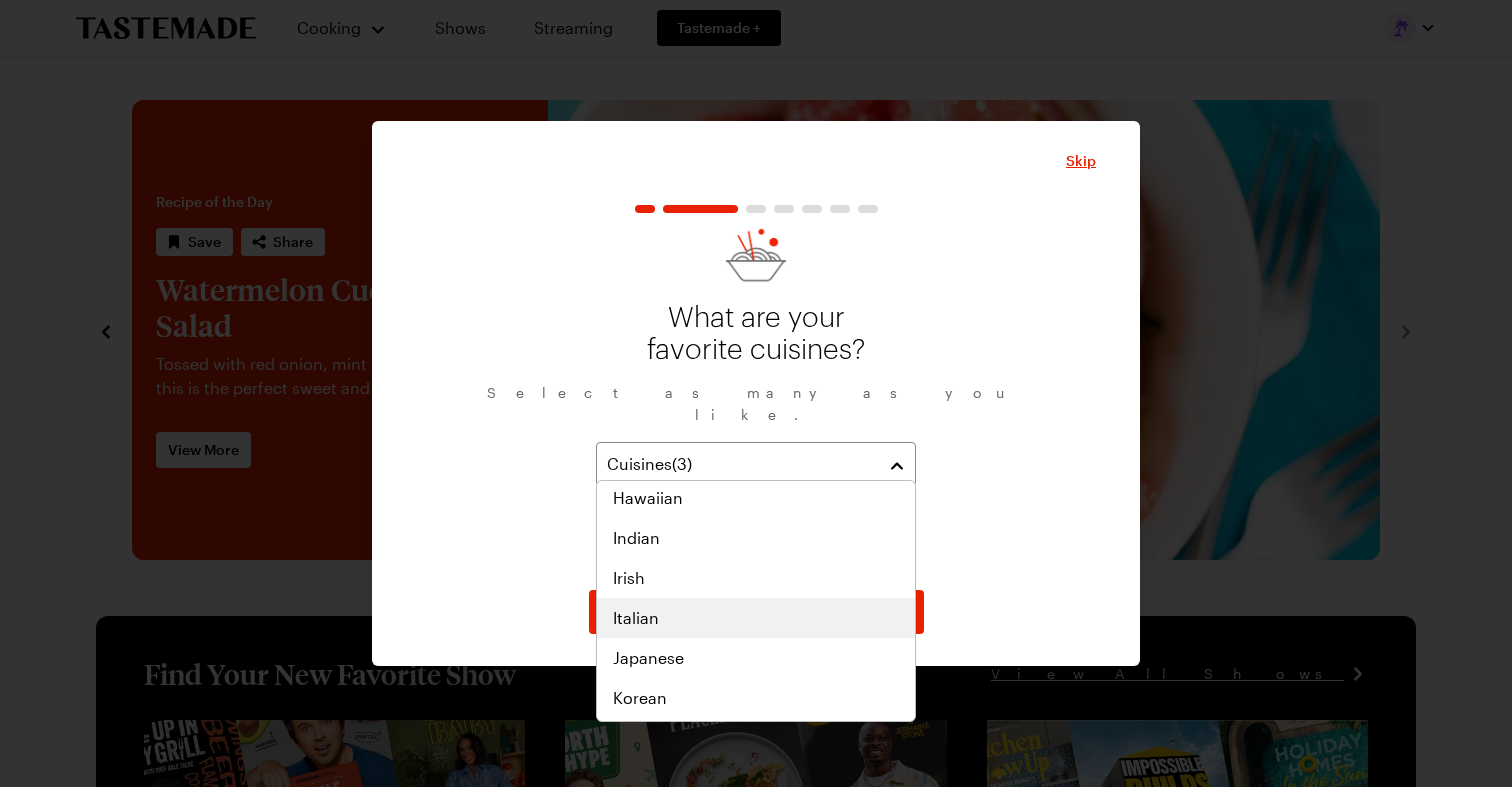 click on "Italian" at bounding box center (756, 618) 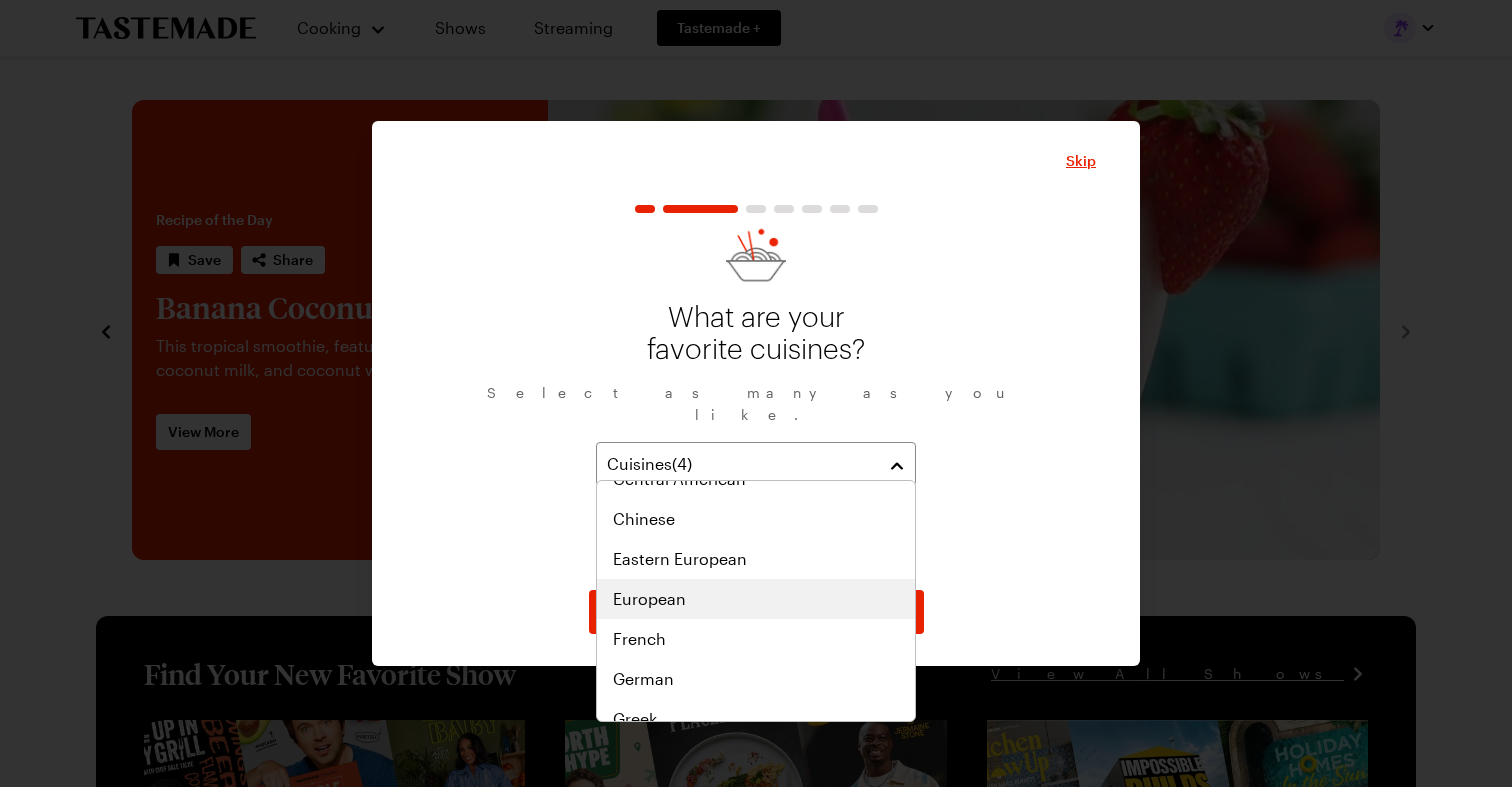 scroll, scrollTop: 511, scrollLeft: 0, axis: vertical 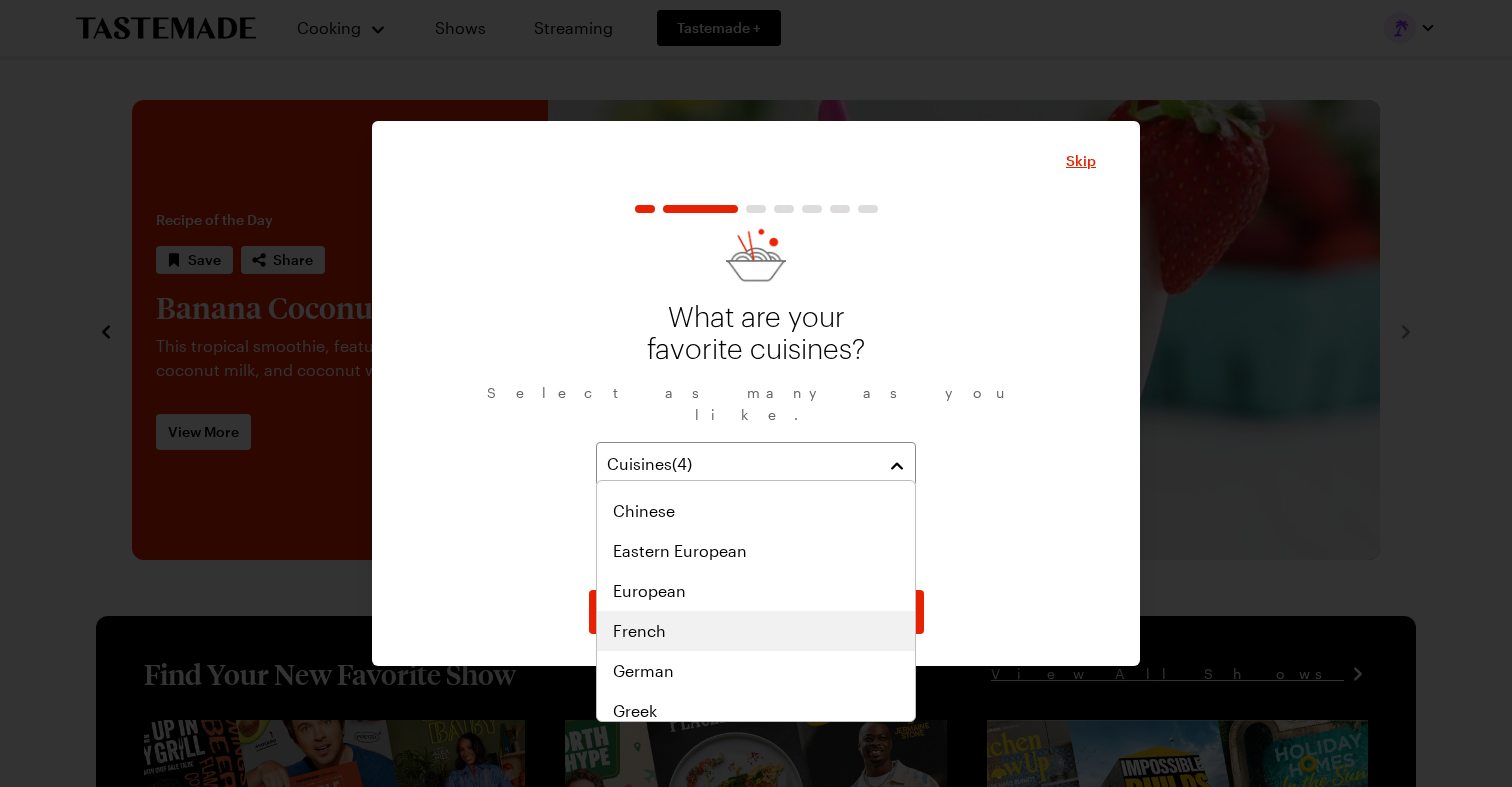 click on "French" at bounding box center [756, 631] 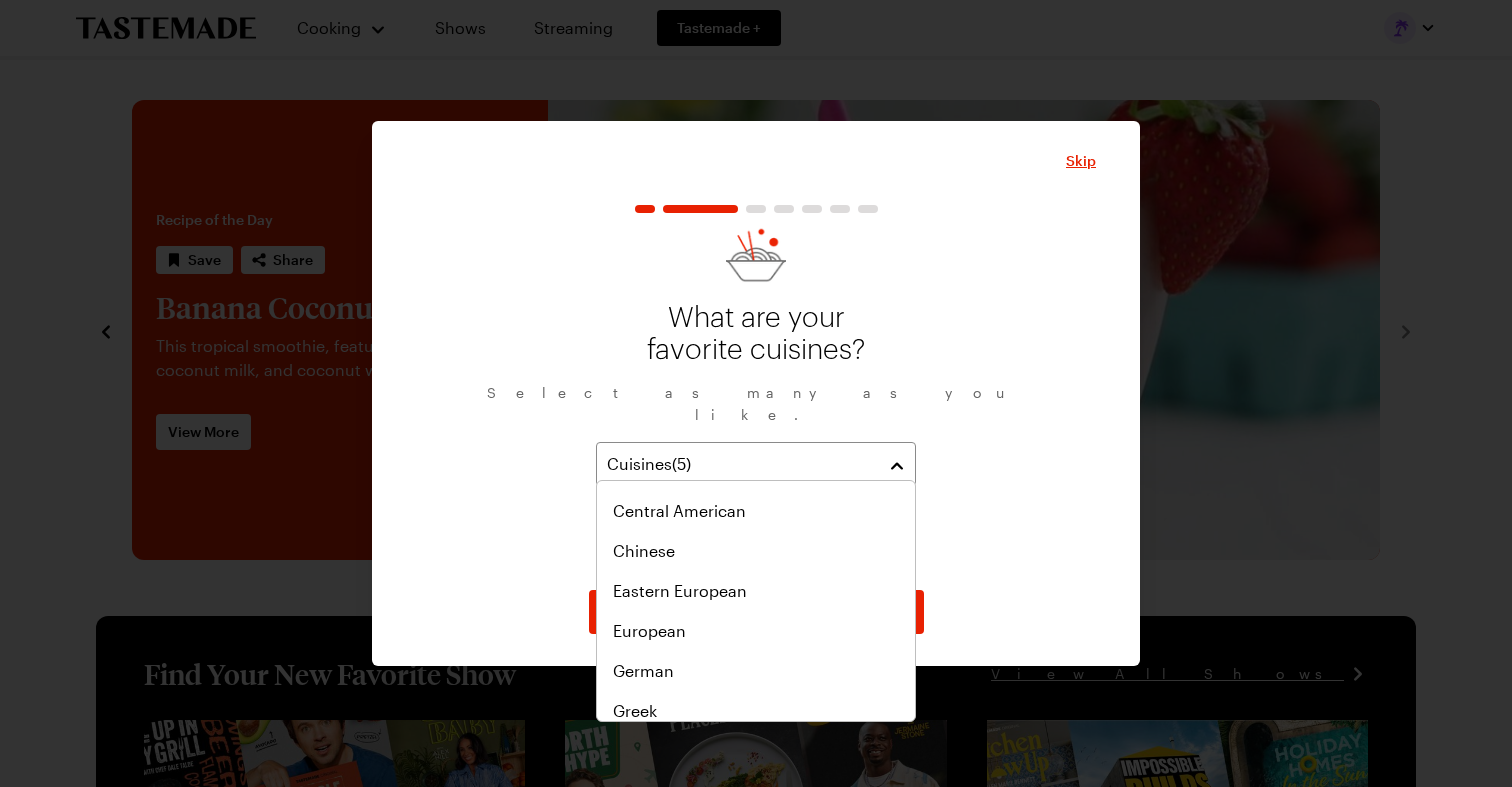 click on "What are your favorite cuisines? Select as many as you like. Cuisines  ( 5 ) Mexican Jewish Mediterranean Italian French Continue" at bounding box center (756, 420) 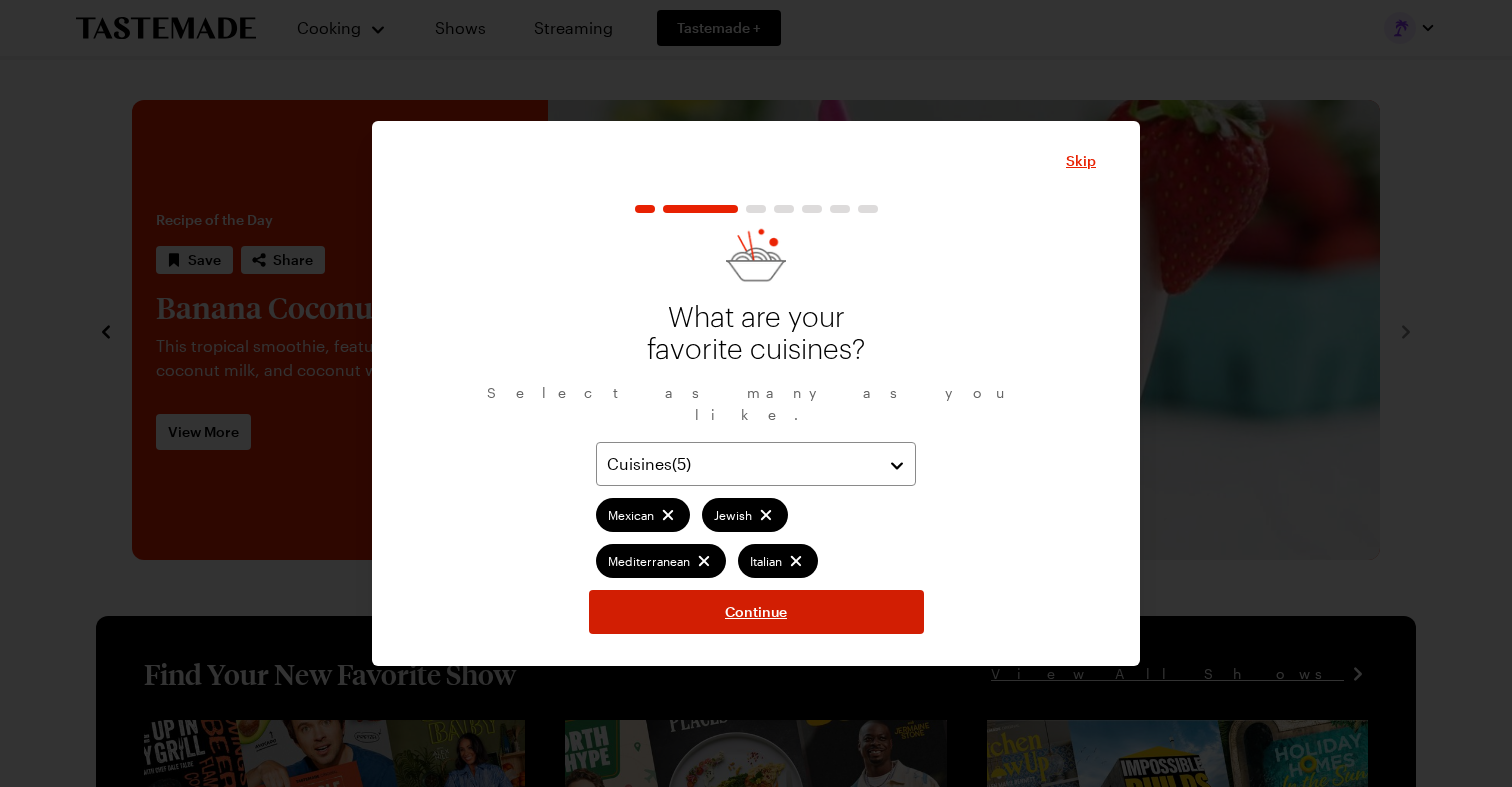 click on "Continue" at bounding box center (756, 612) 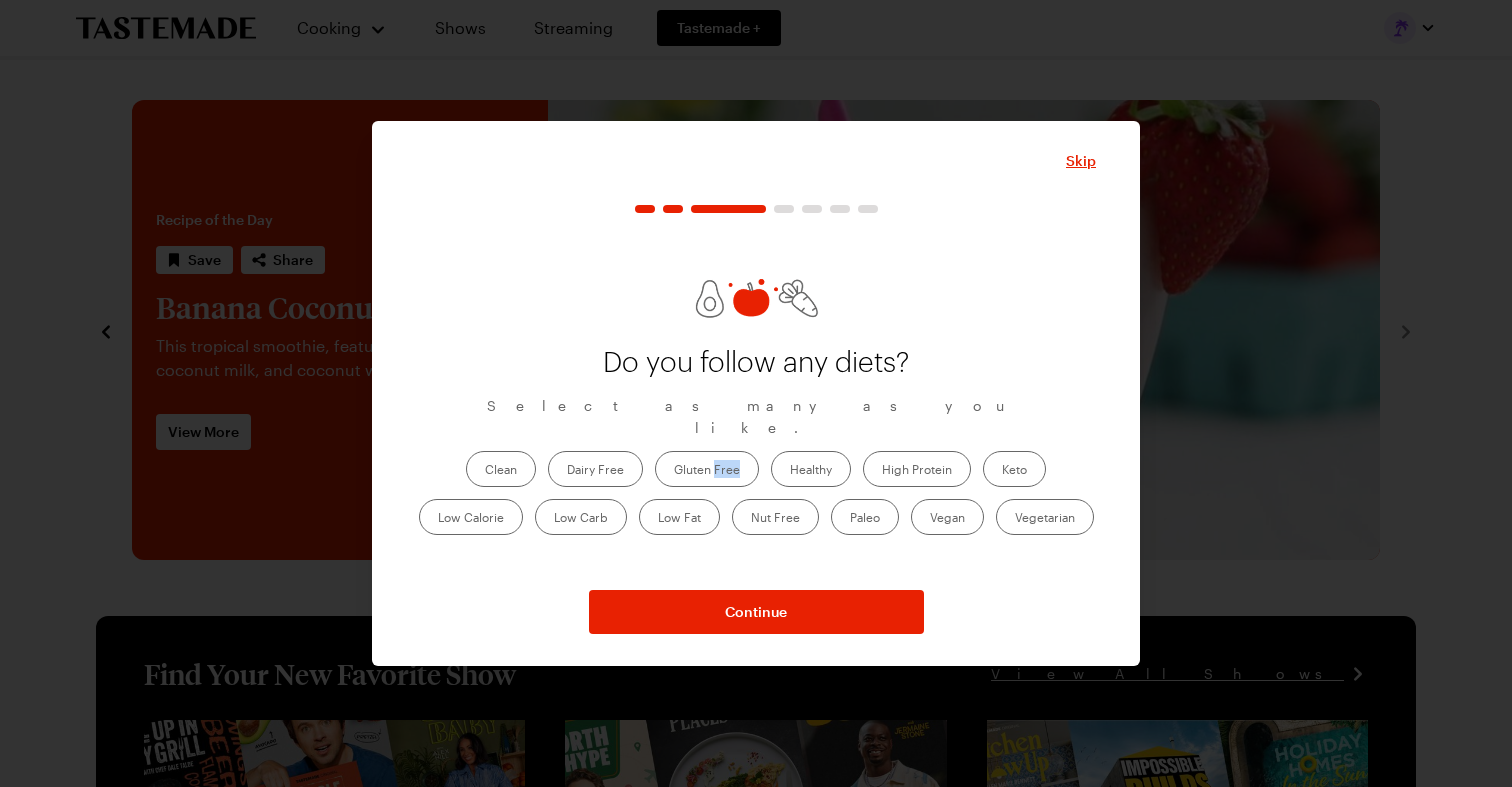 click on "Gluten Free" at bounding box center (707, 469) 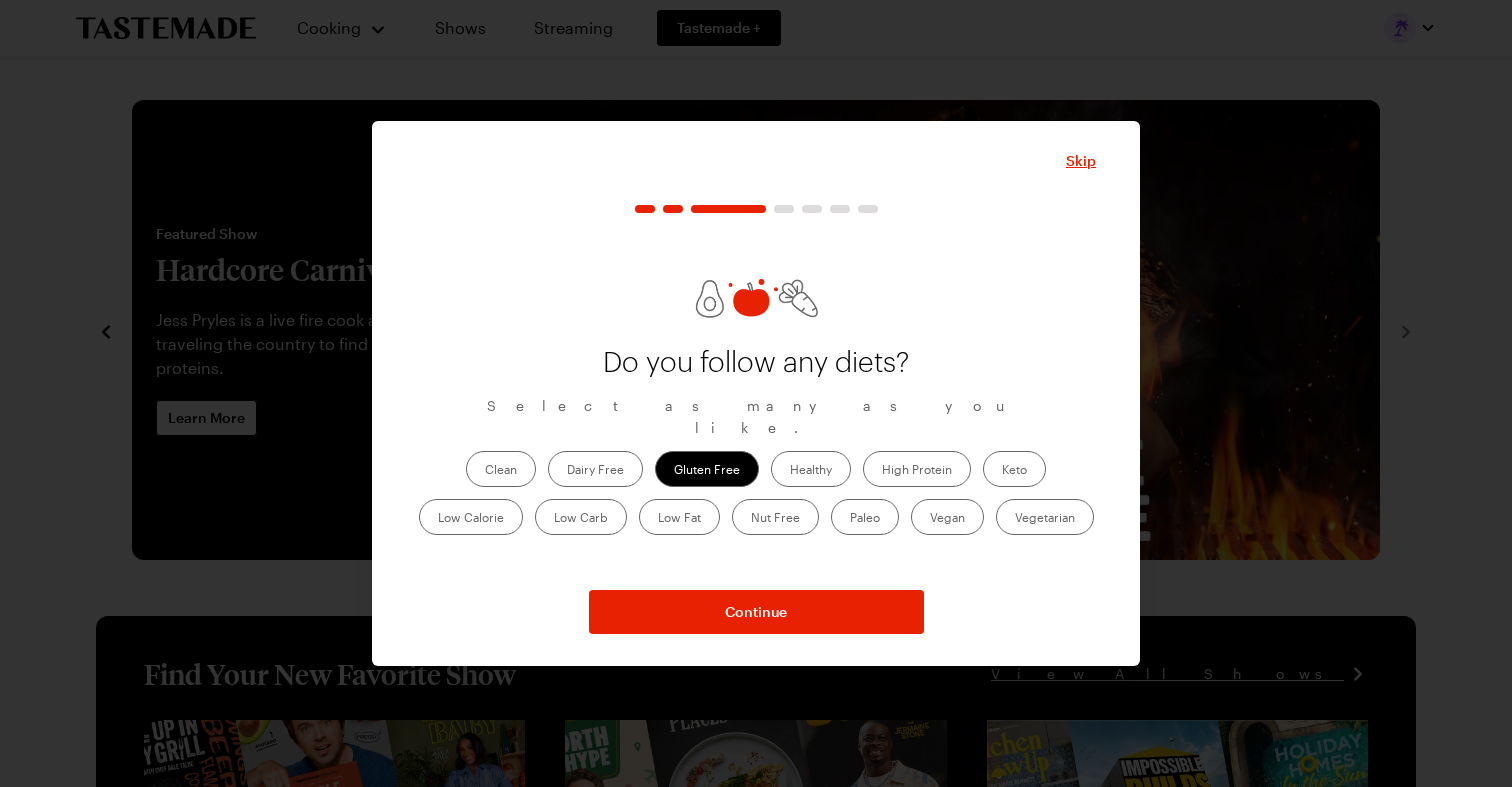click on "Clean" at bounding box center [501, 469] 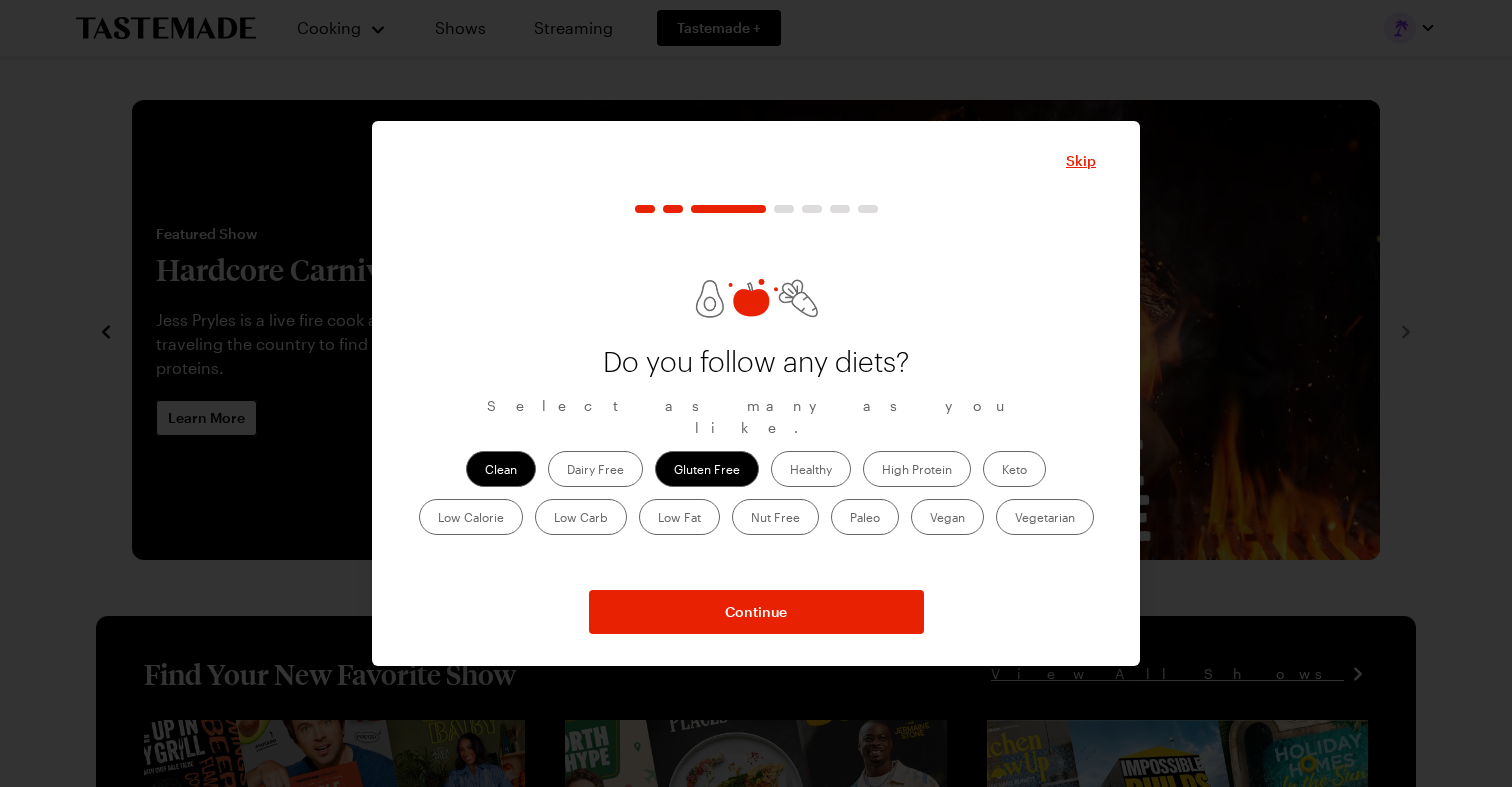 click on "Gluten Free" at bounding box center (707, 469) 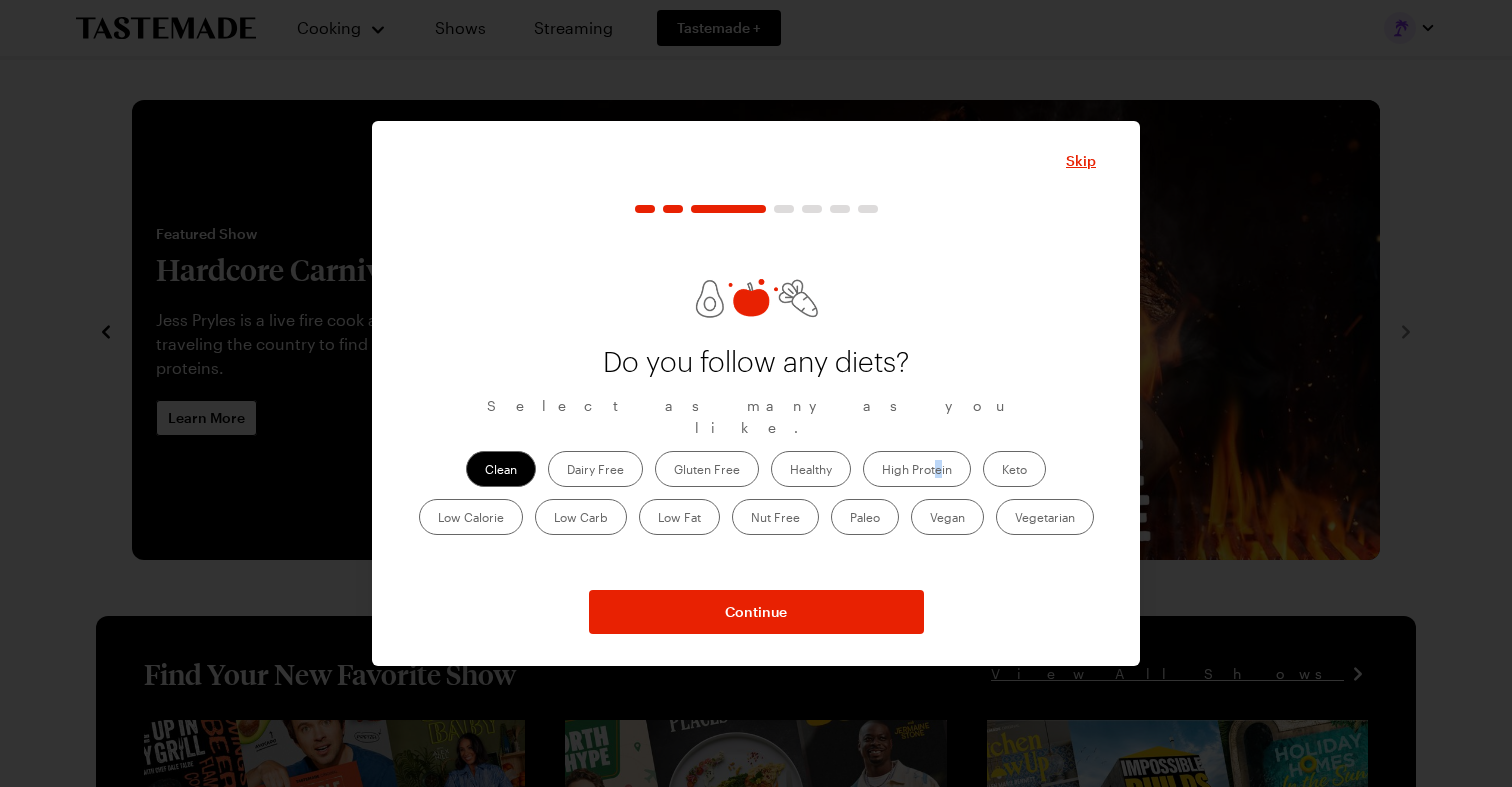 click on "High Protein" at bounding box center (917, 469) 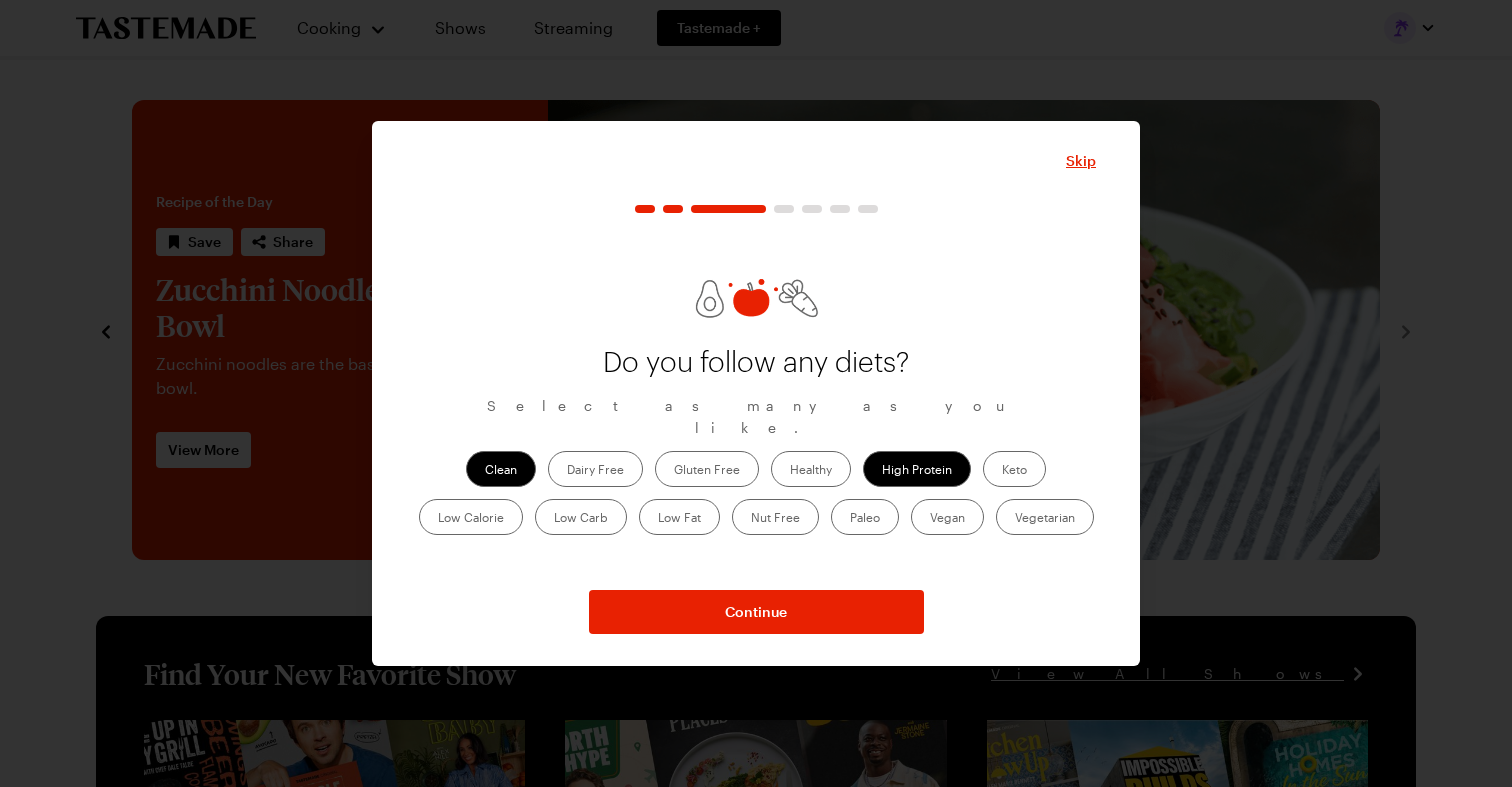 click on "Healthy" at bounding box center (811, 469) 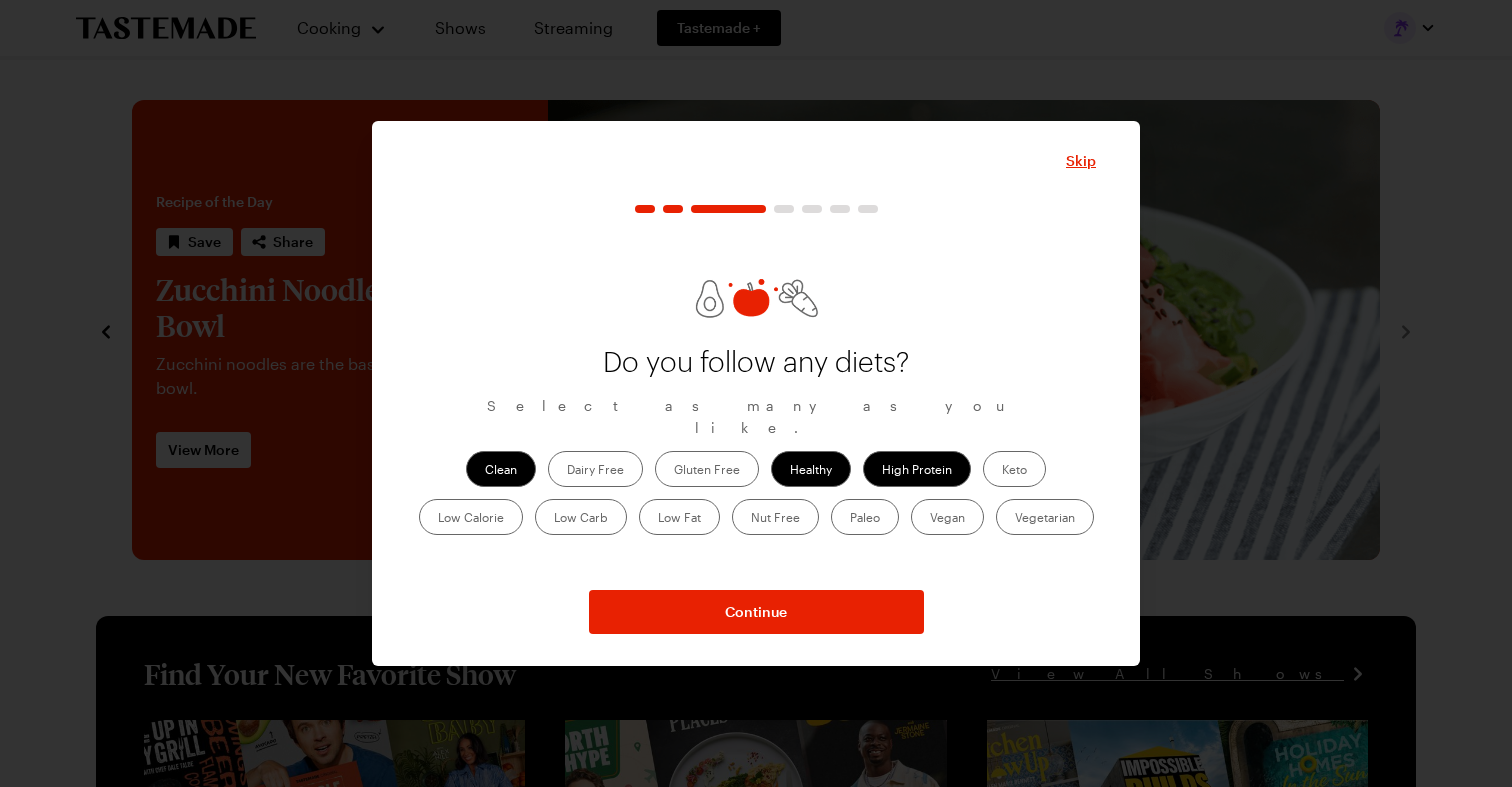 click on "Gluten Free" at bounding box center (707, 469) 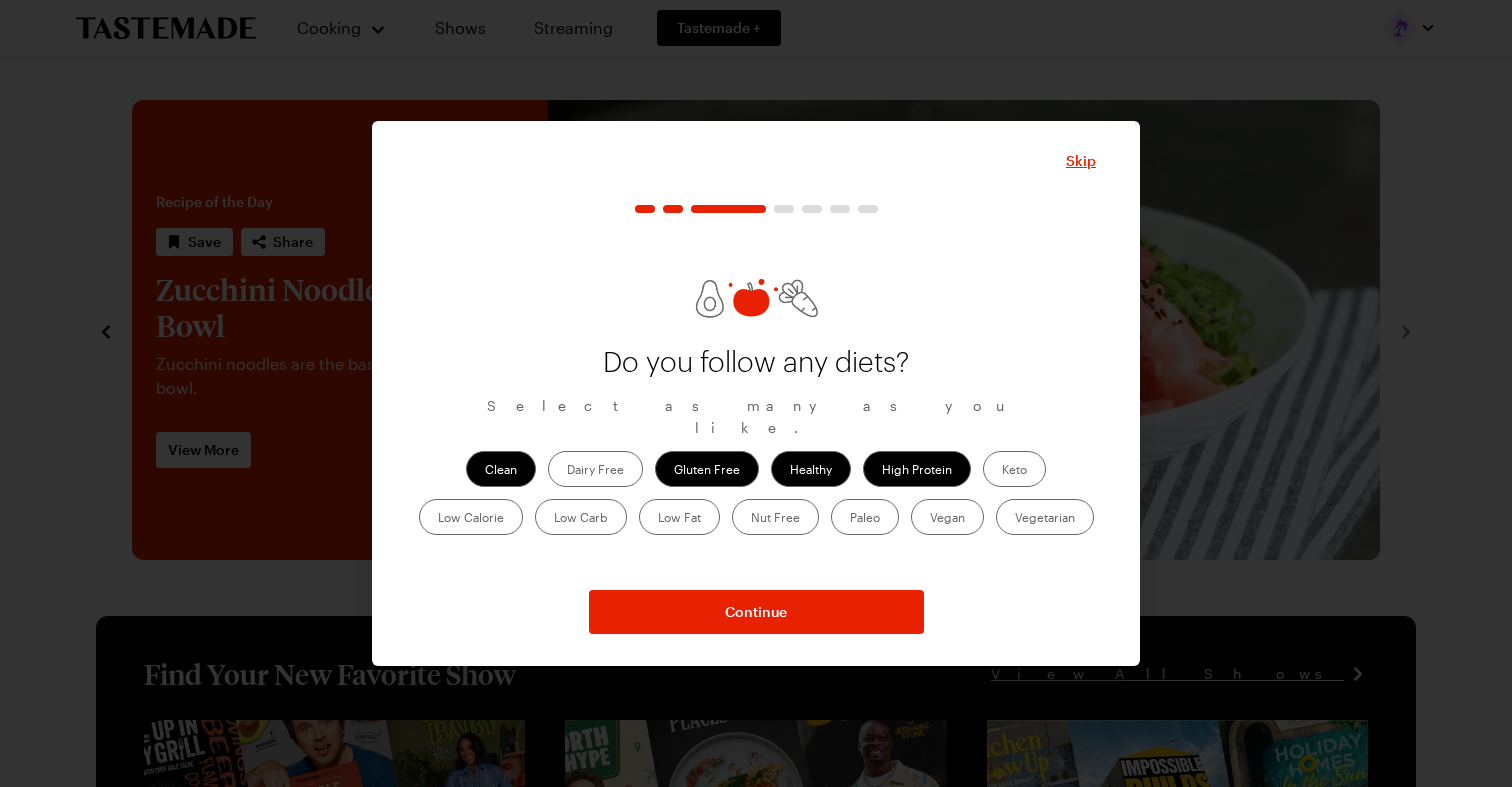 click on "Low Carb" at bounding box center (581, 517) 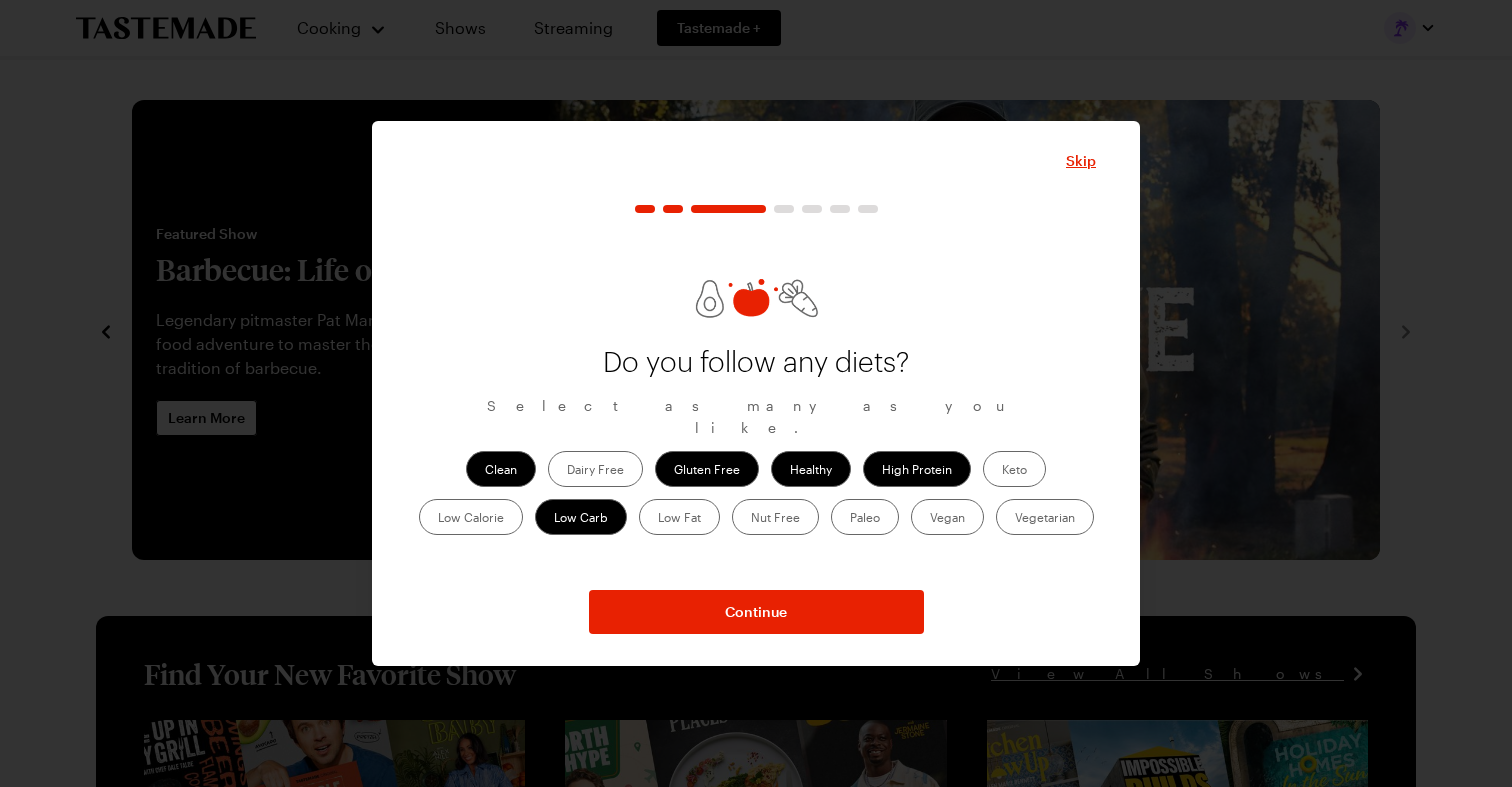 click on "Gluten Free" at bounding box center (707, 469) 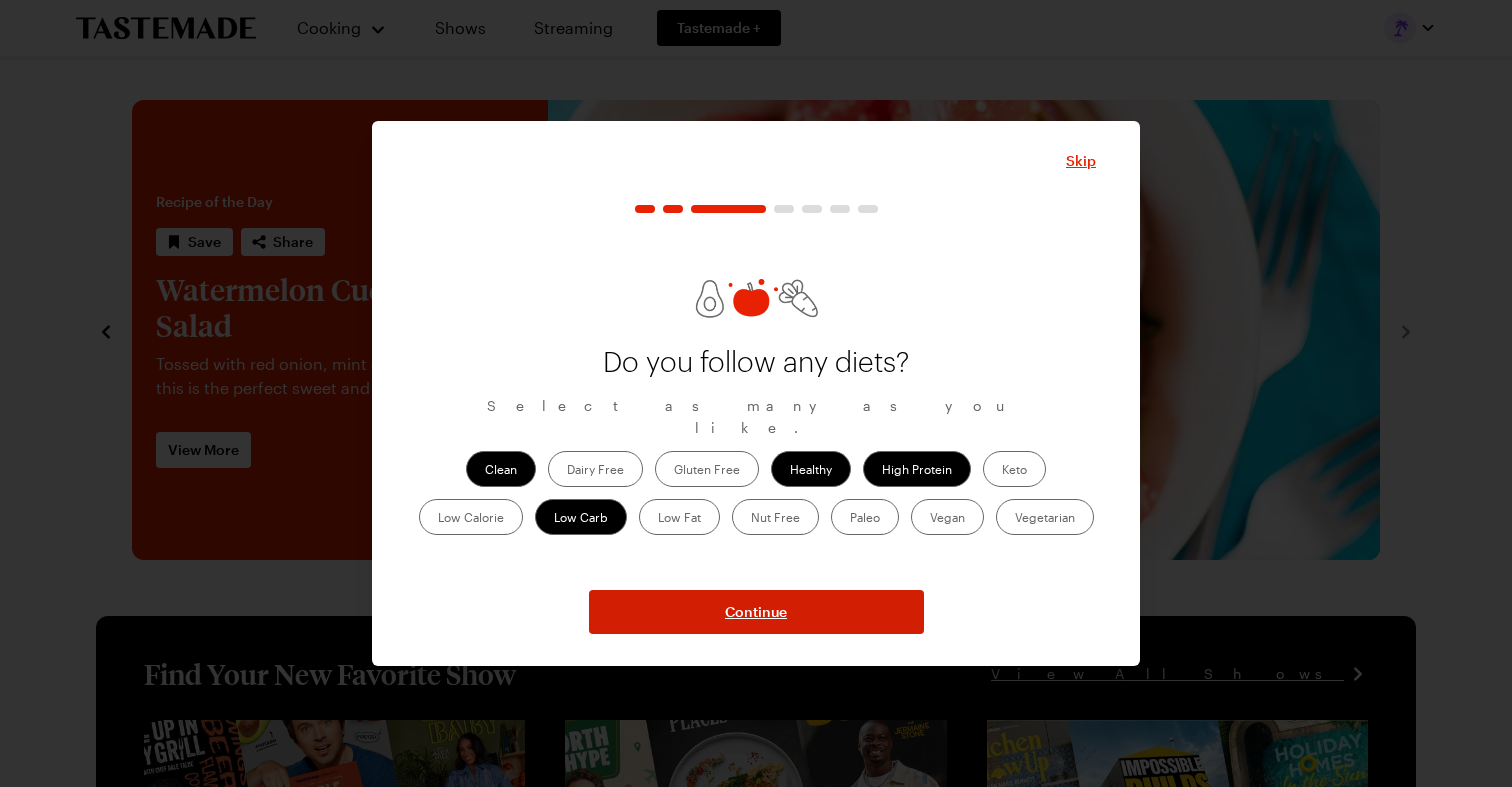 click on "Continue" at bounding box center [756, 612] 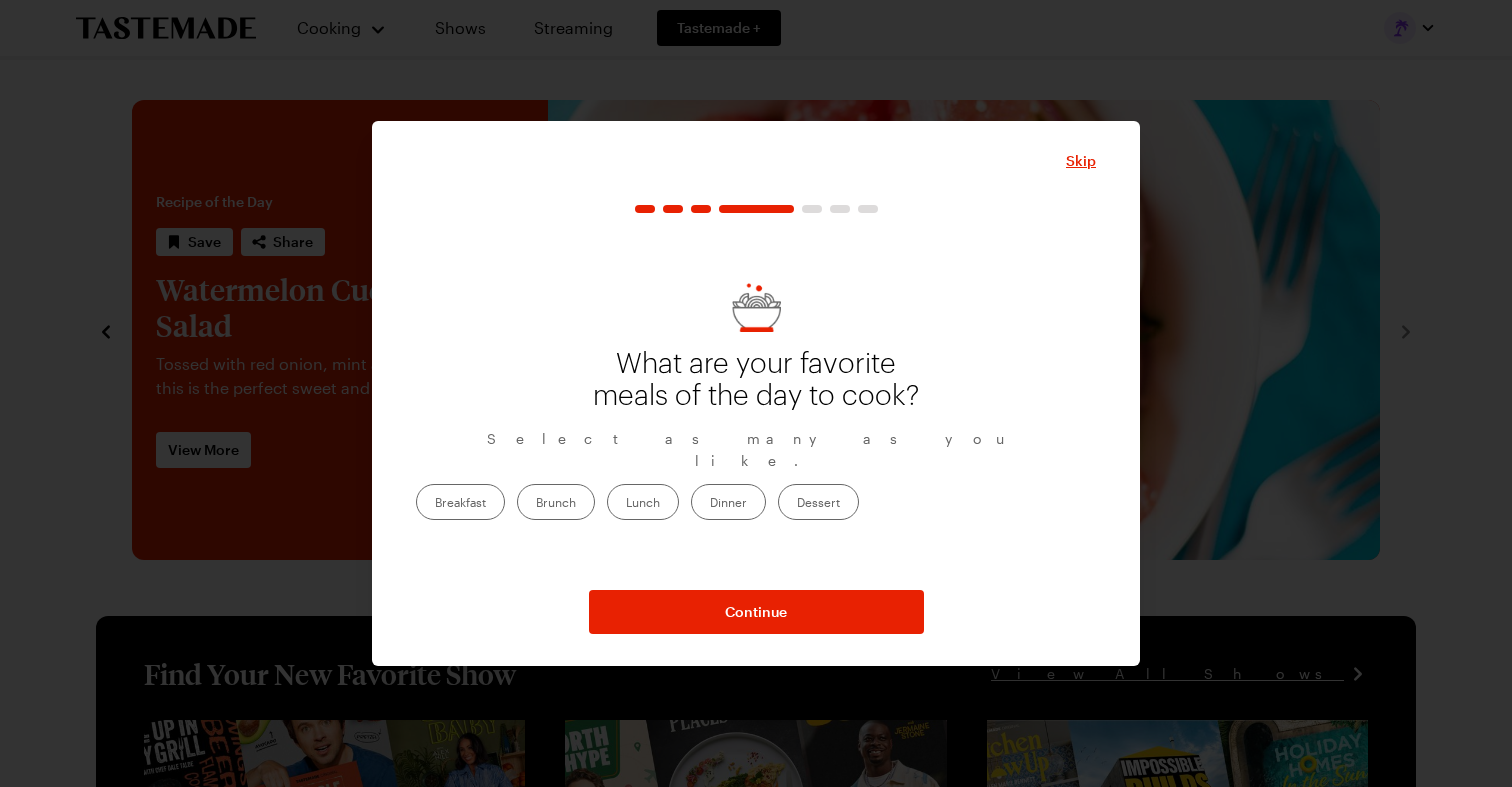click on "Dinner" at bounding box center (728, 502) 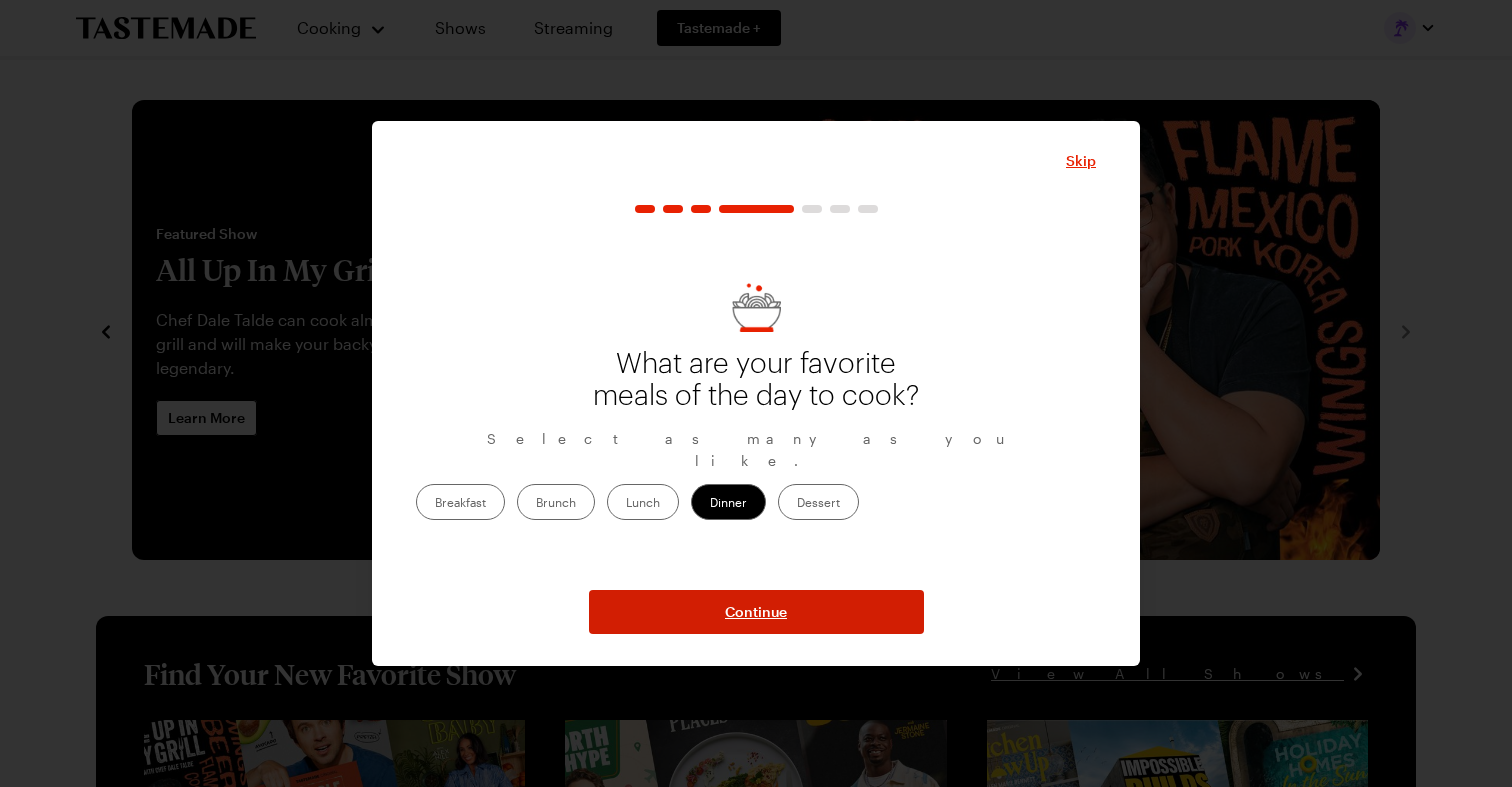 click on "Continue" at bounding box center (756, 612) 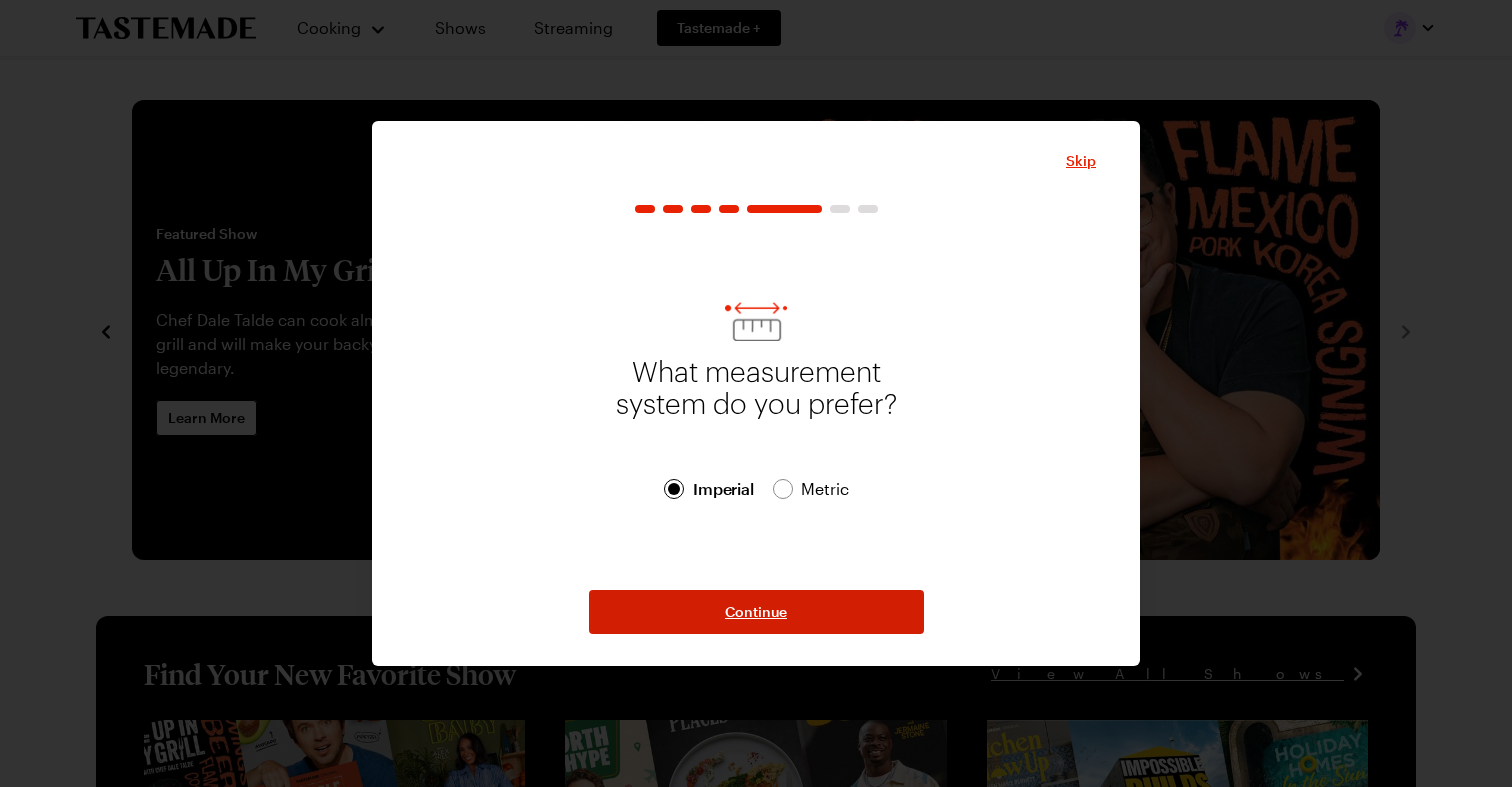 click on "Continue" at bounding box center (756, 612) 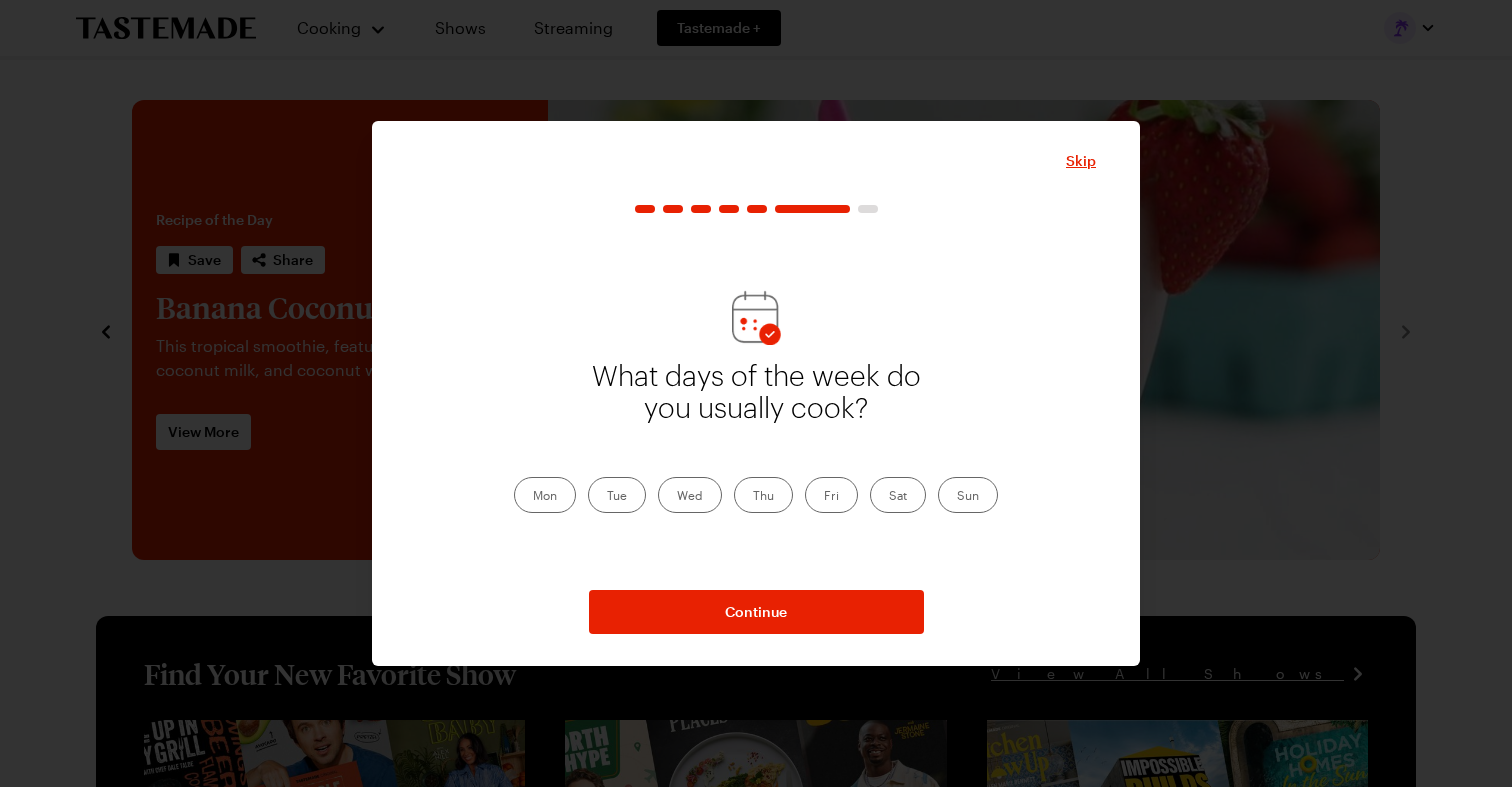 click on "Tue" at bounding box center [617, 495] 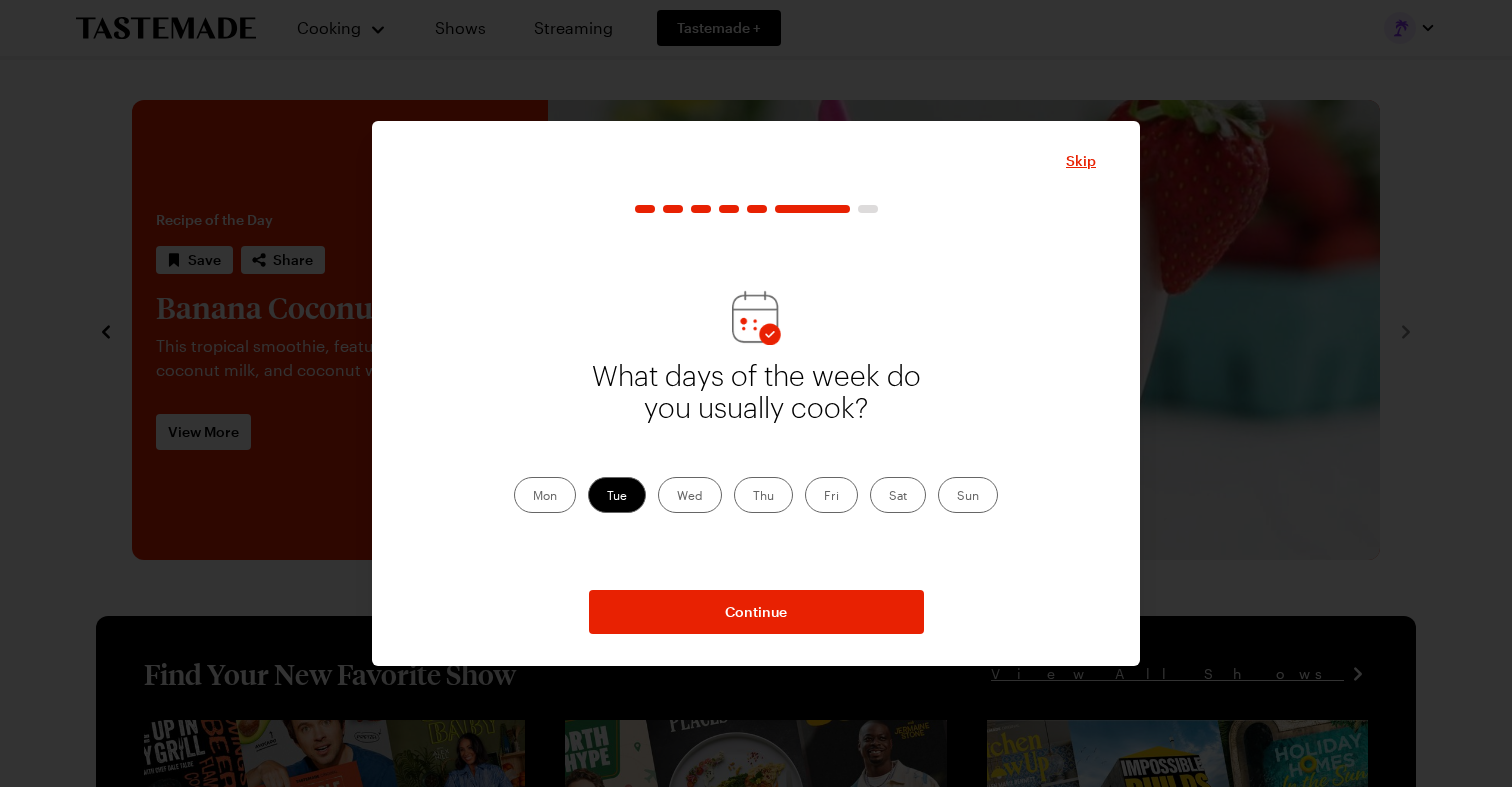 drag, startPoint x: 704, startPoint y: 496, endPoint x: 735, endPoint y: 499, distance: 31.144823 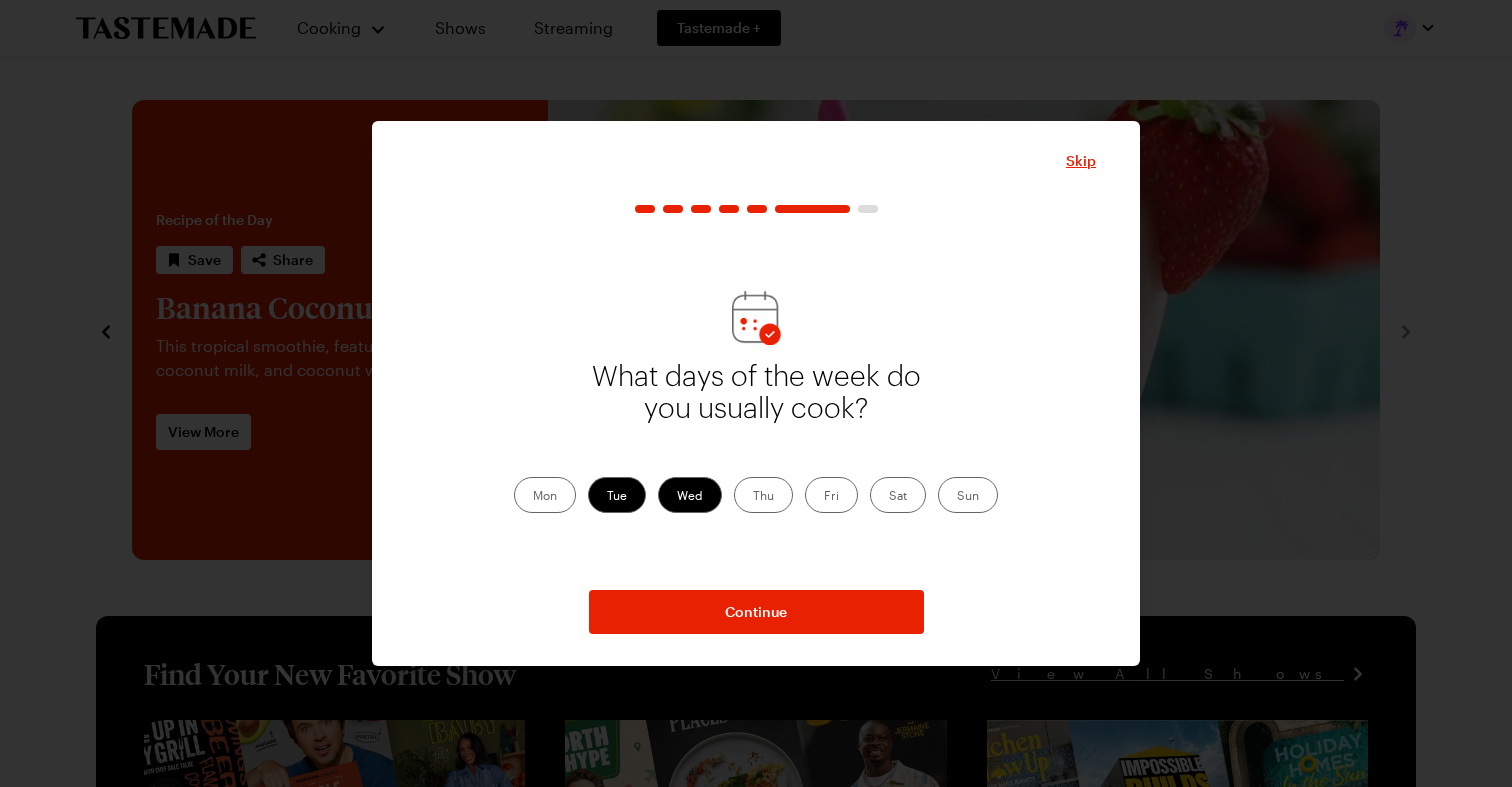 click on "Thu" at bounding box center [763, 495] 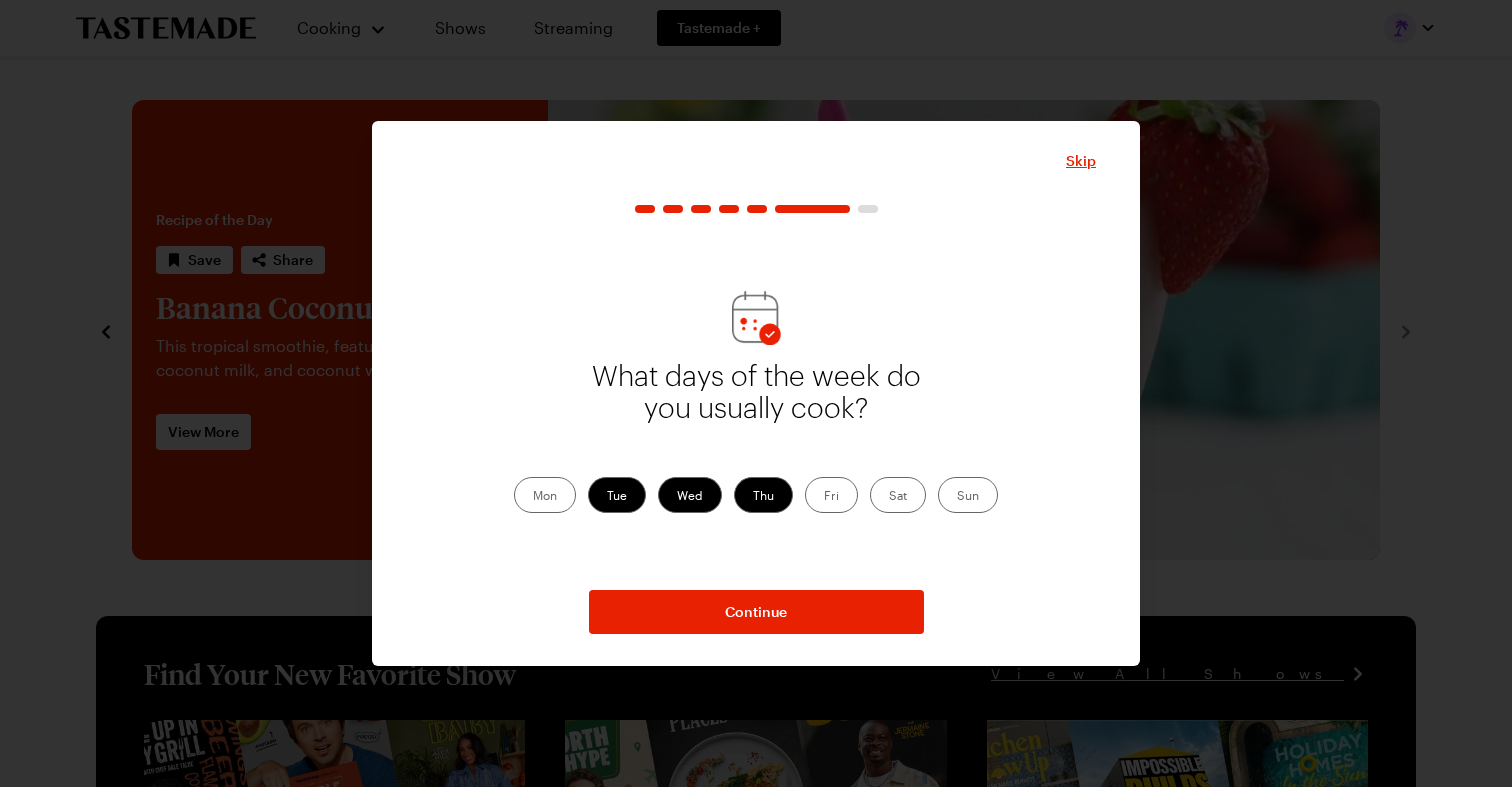 click on "Mon" at bounding box center (545, 495) 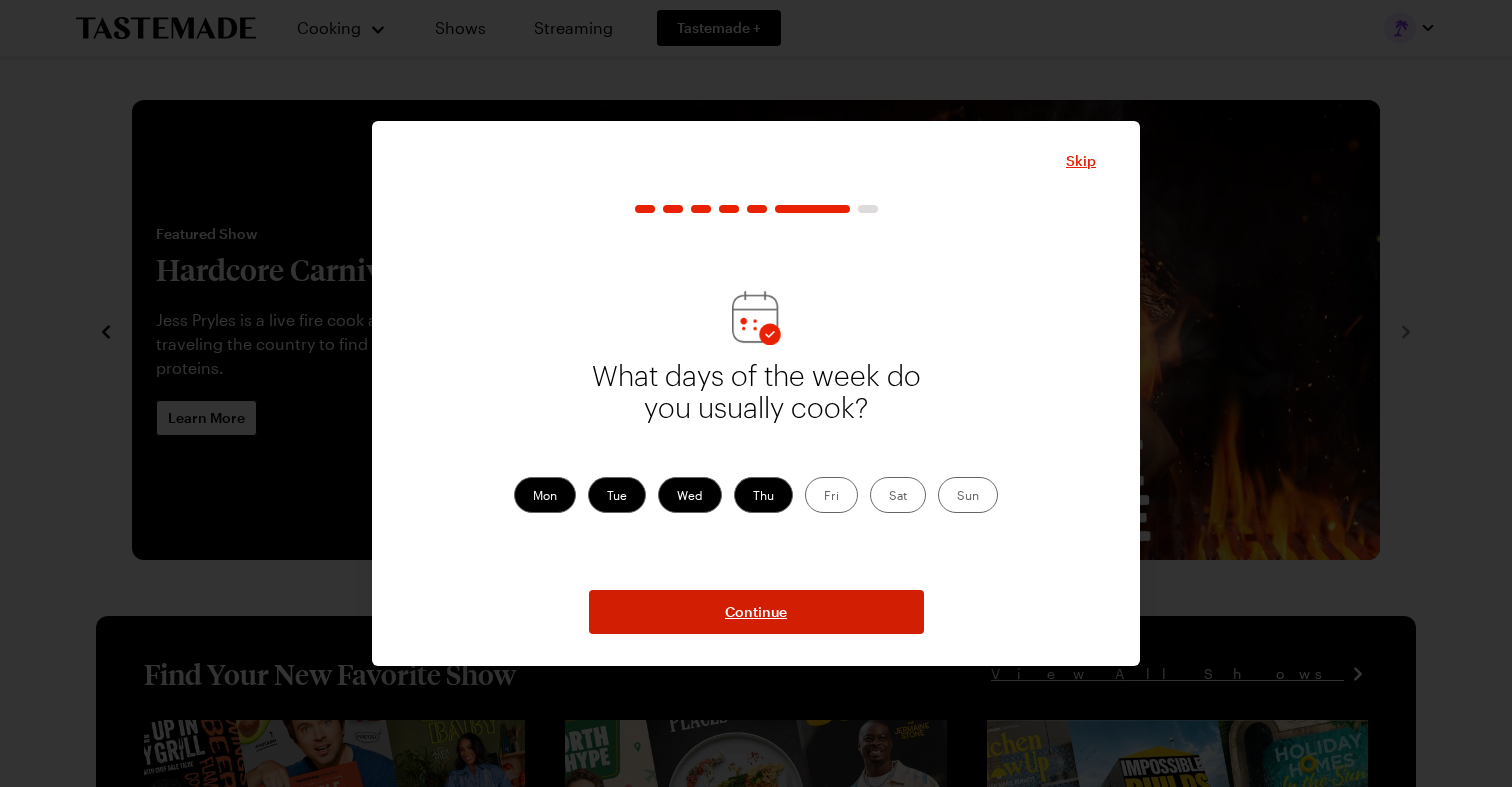 click on "Continue" at bounding box center (756, 612) 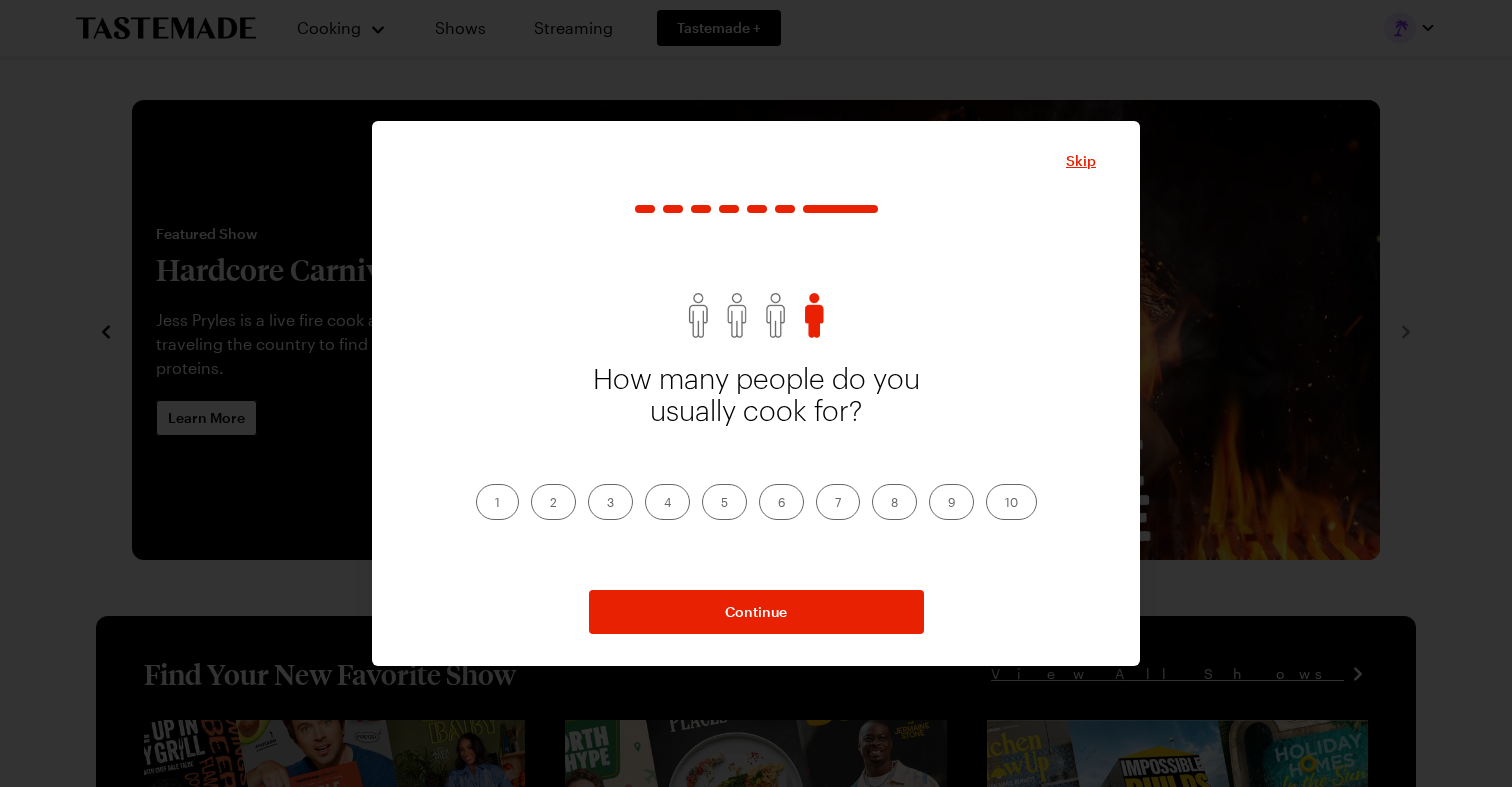 click on "2" at bounding box center [553, 502] 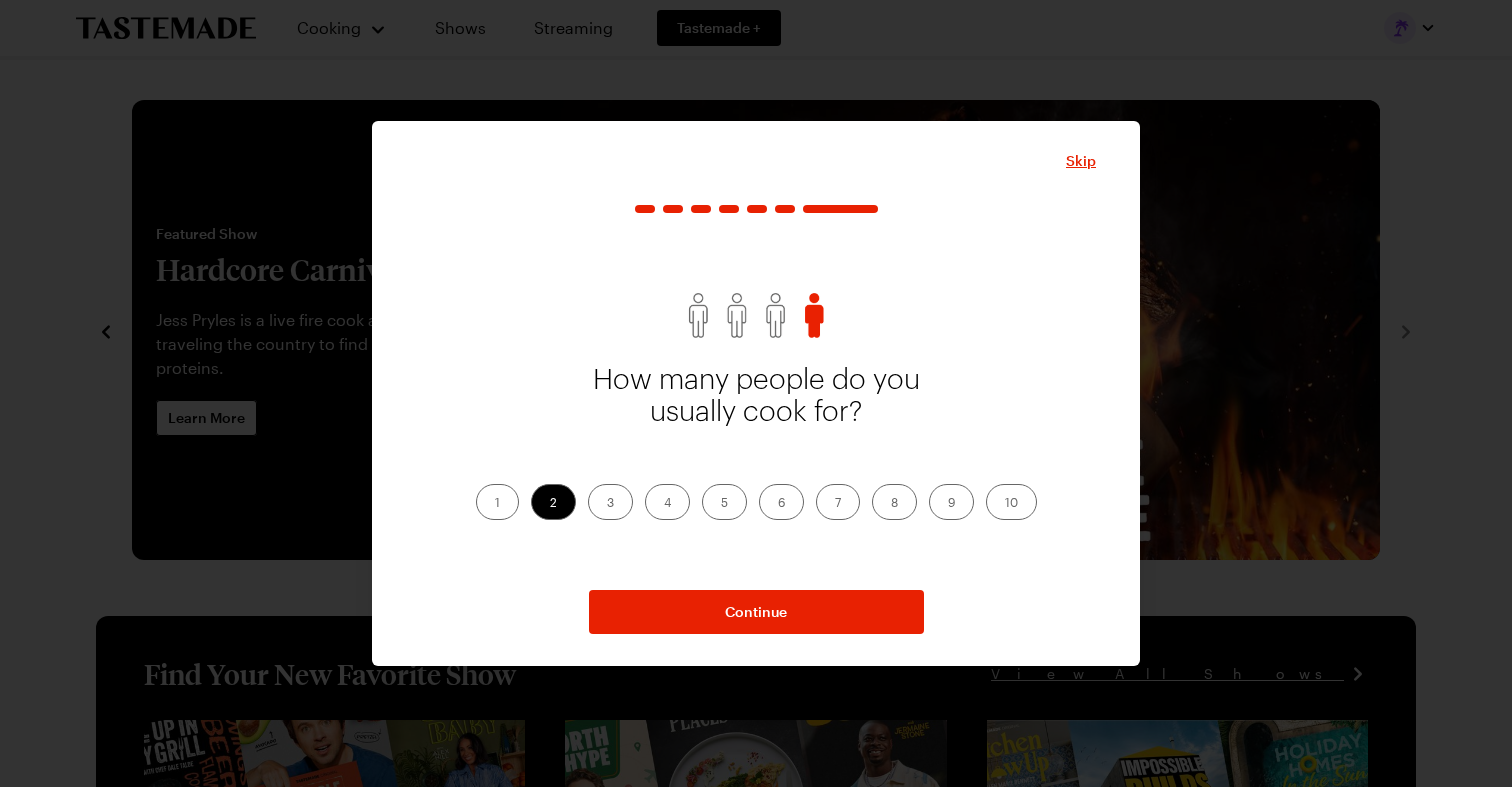 click on "4" at bounding box center [667, 502] 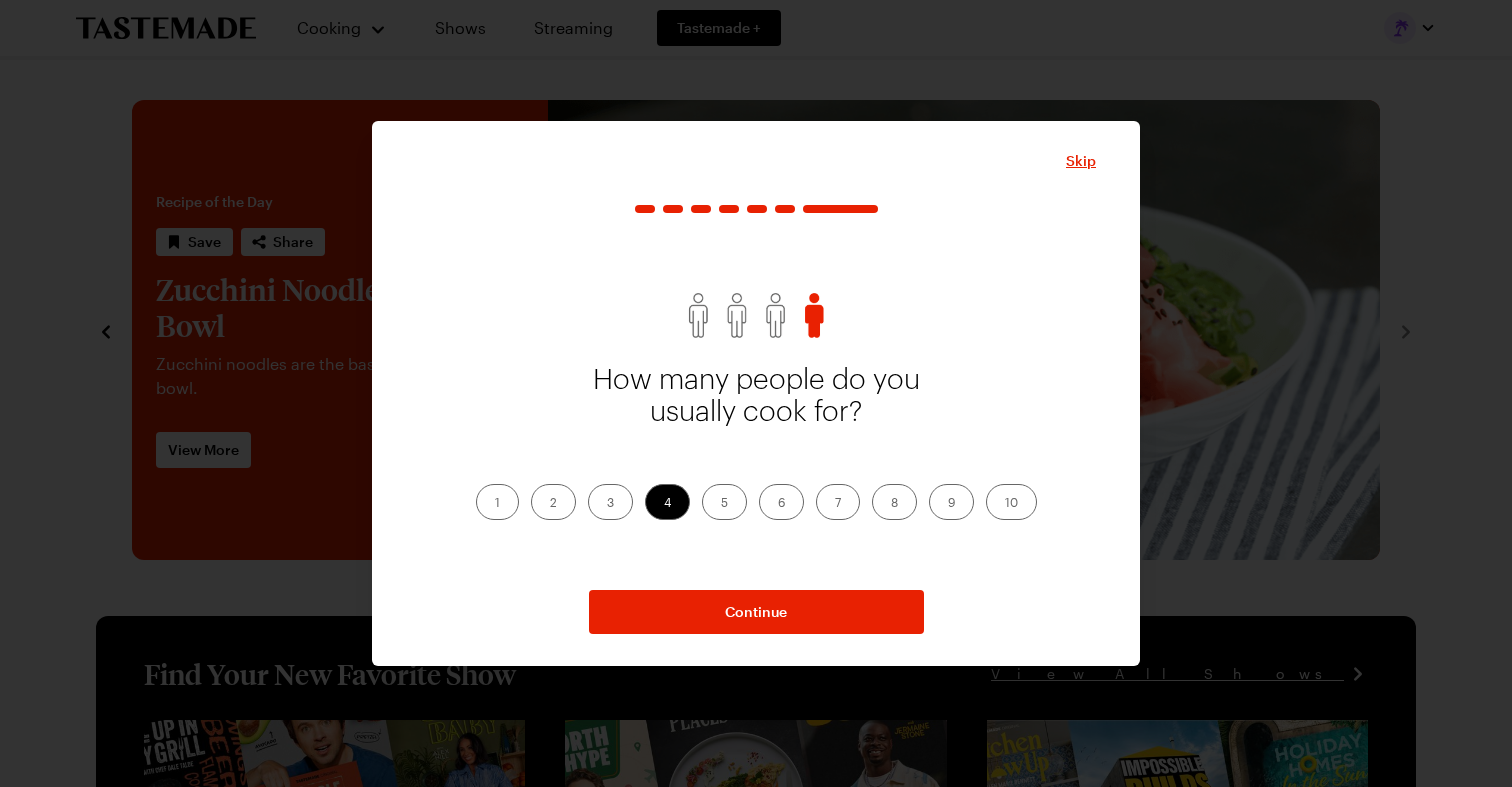 click on "2" at bounding box center [553, 502] 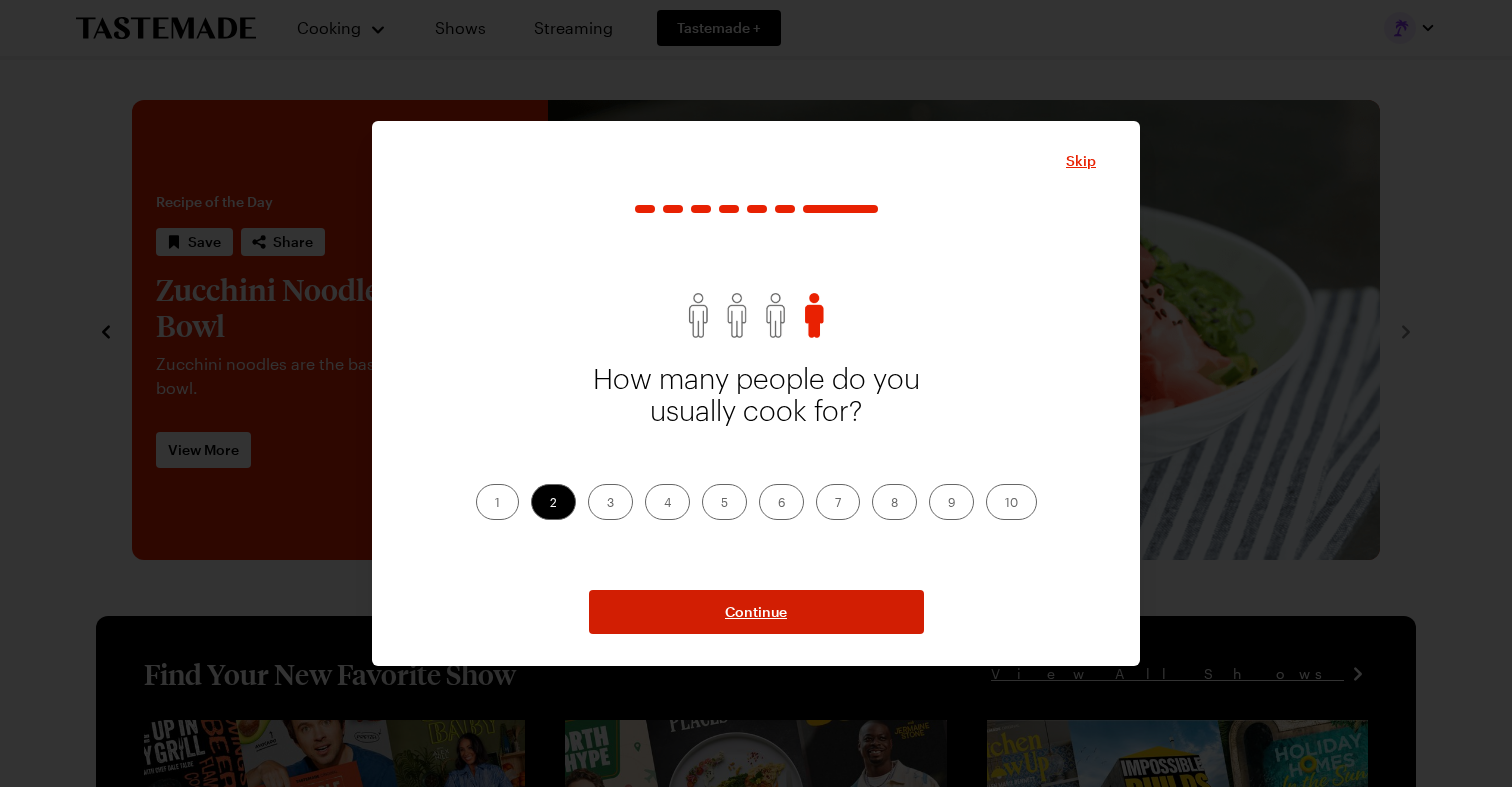click on "Continue" at bounding box center [756, 612] 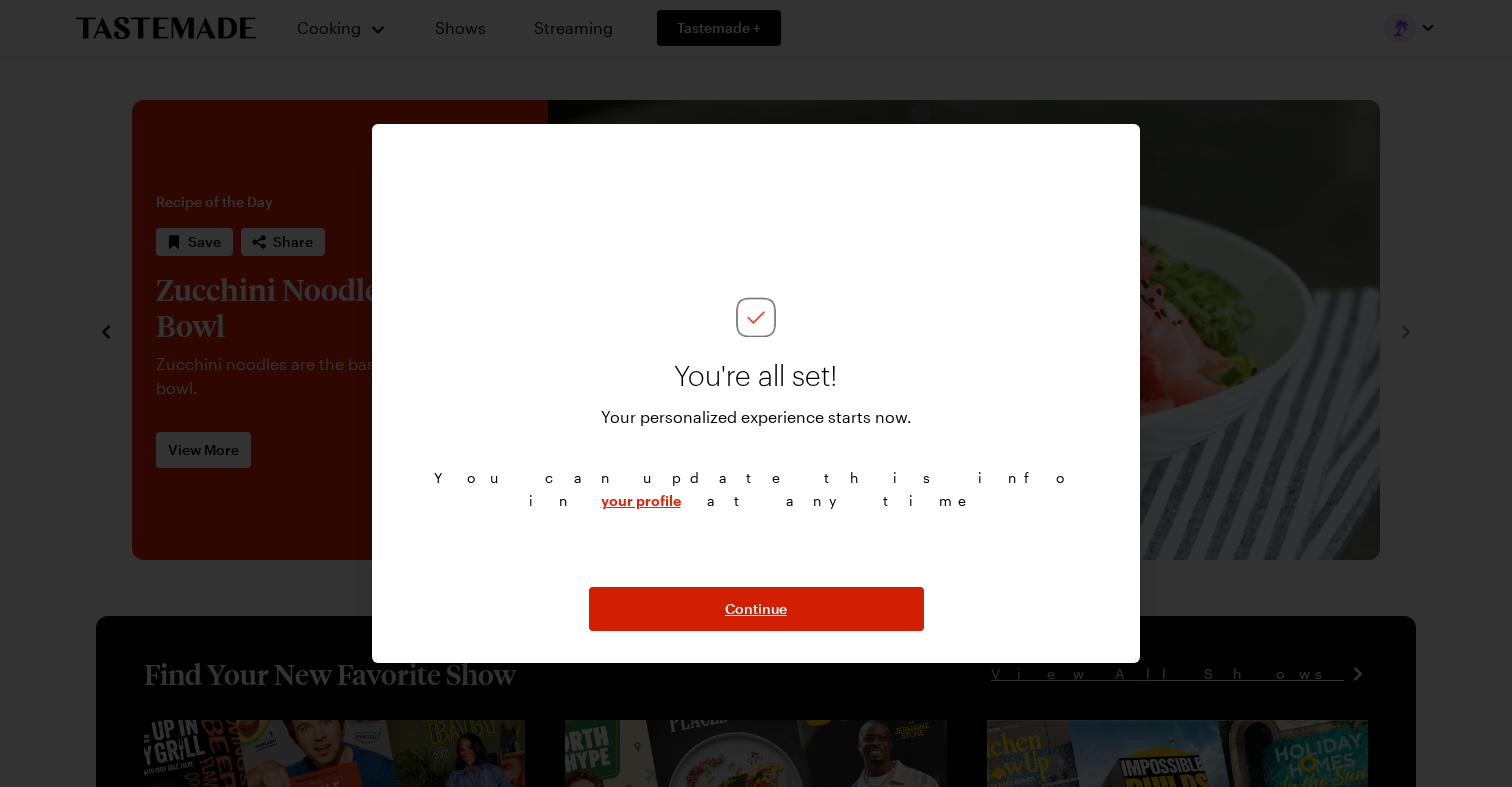 click on "Continue" at bounding box center [756, 609] 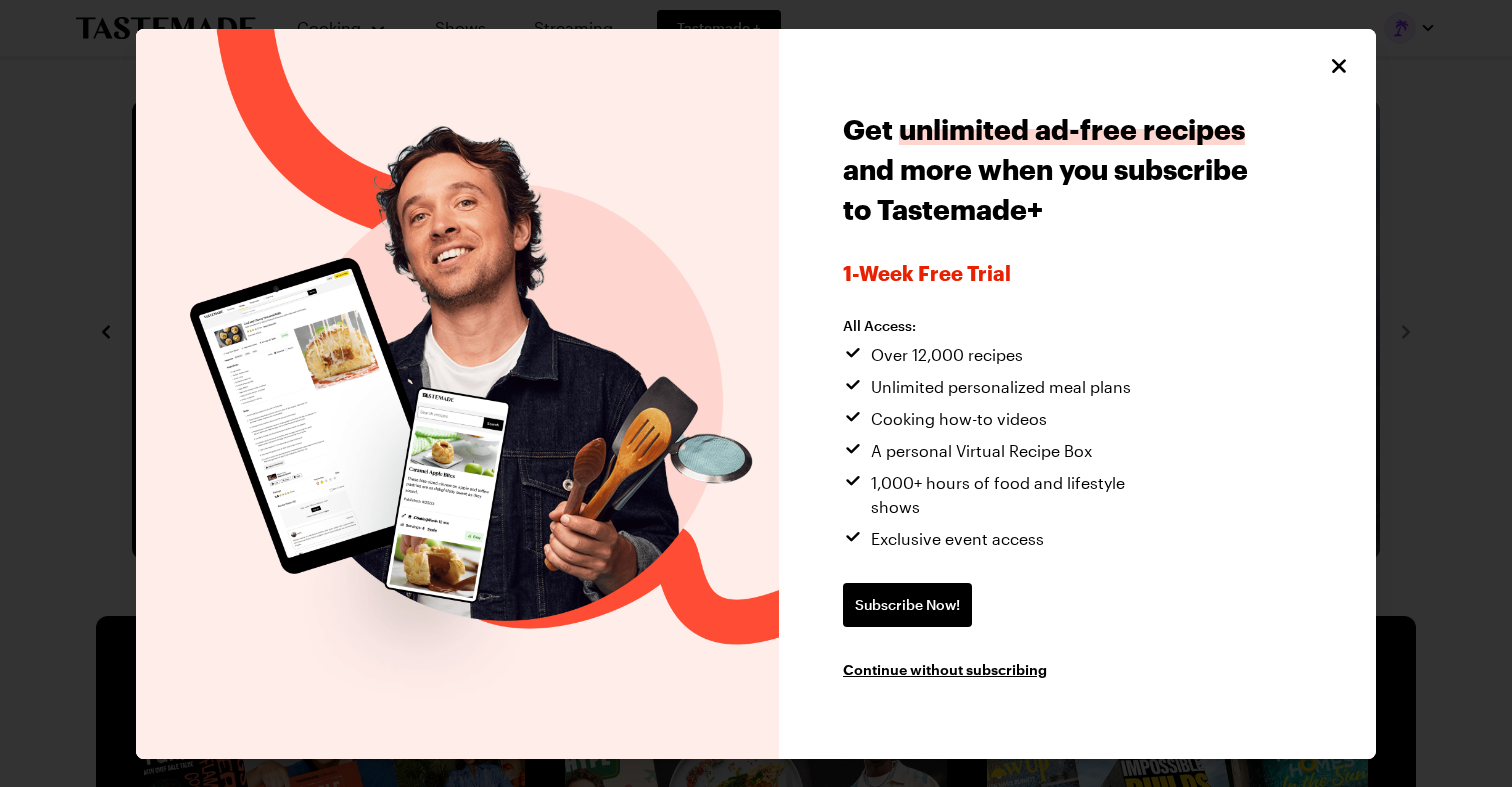 click 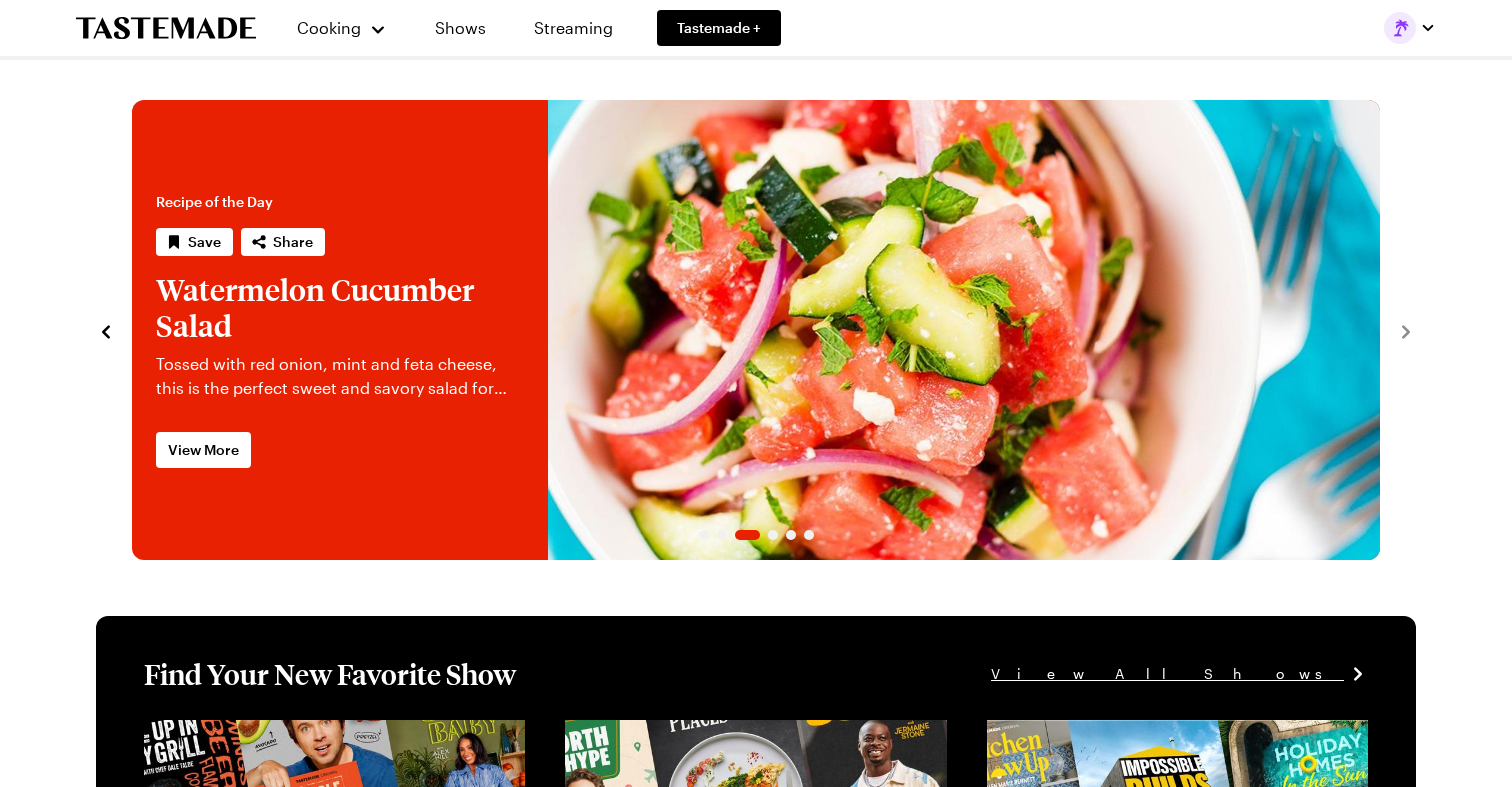 scroll, scrollTop: 0, scrollLeft: 0, axis: both 